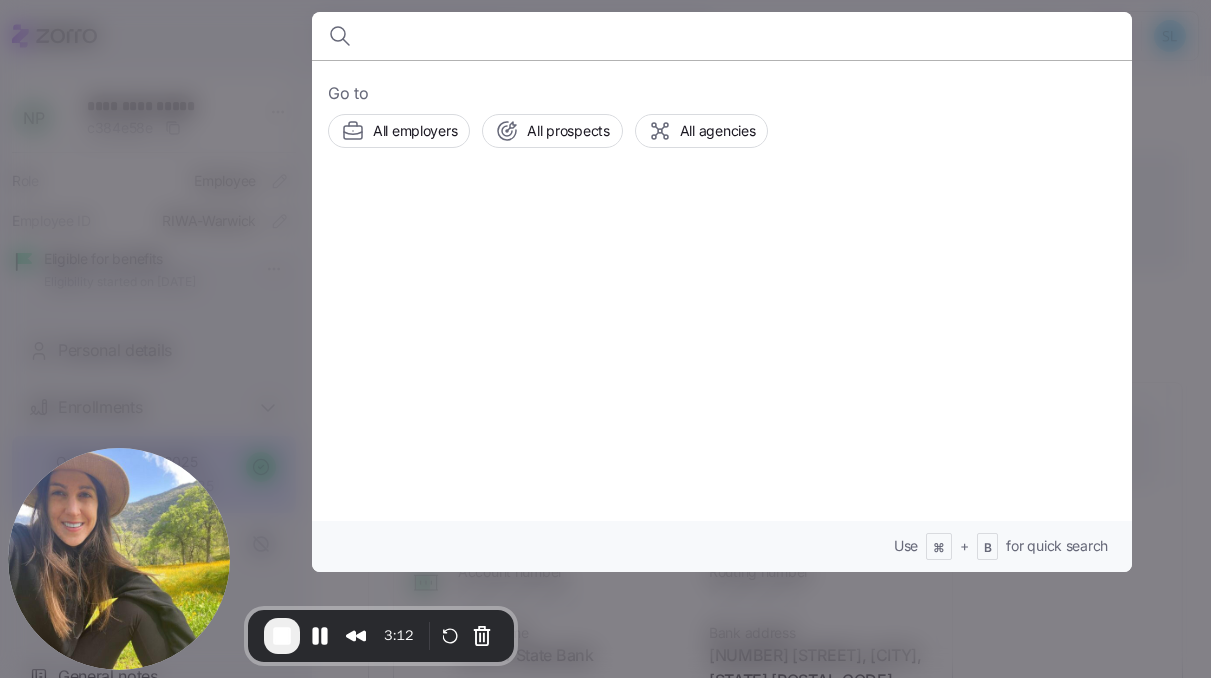 scroll, scrollTop: 0, scrollLeft: 0, axis: both 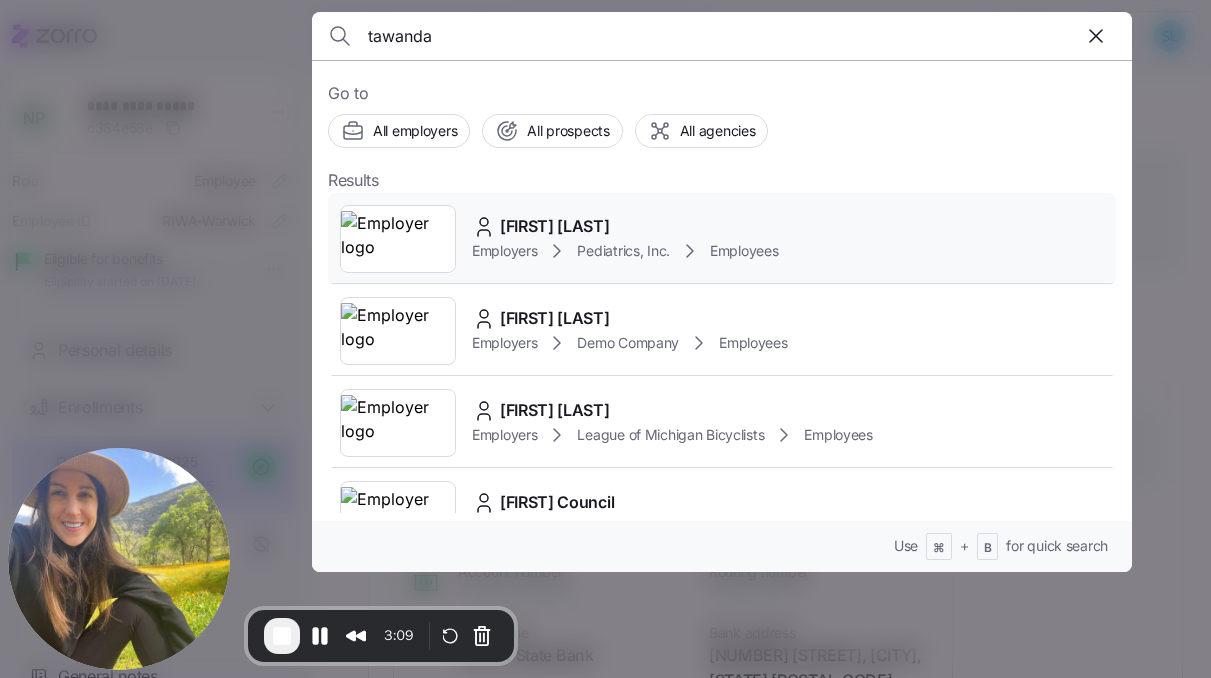 type on "tawanda" 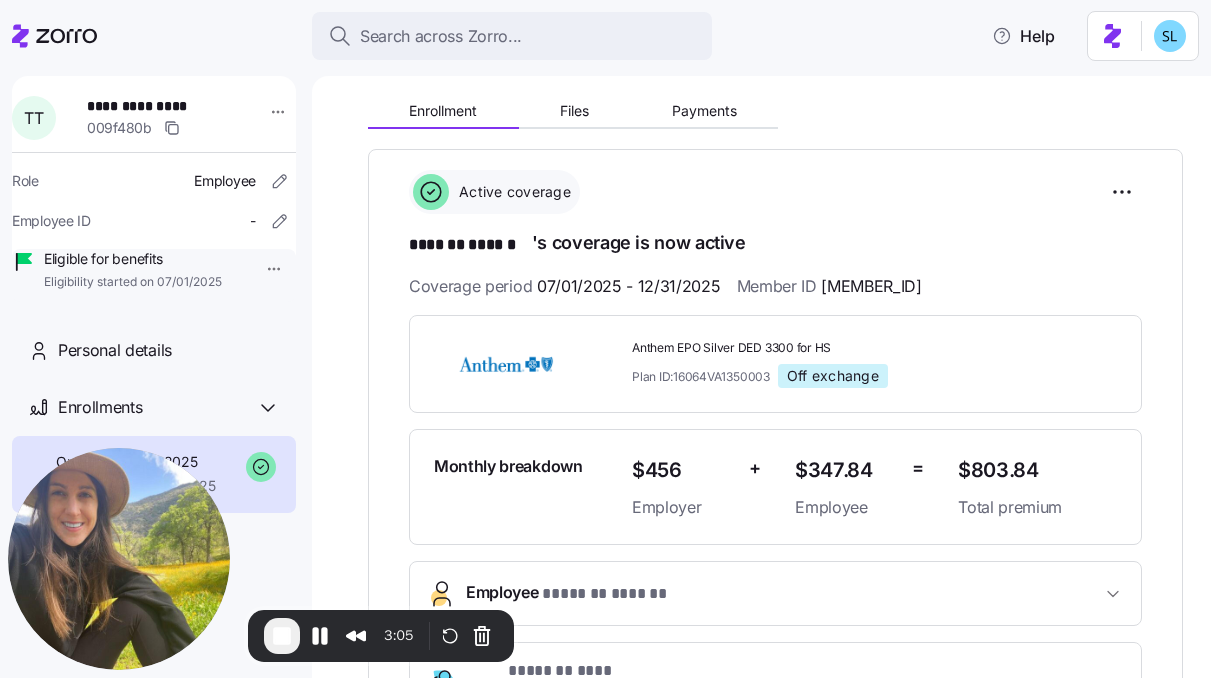 scroll, scrollTop: 233, scrollLeft: 0, axis: vertical 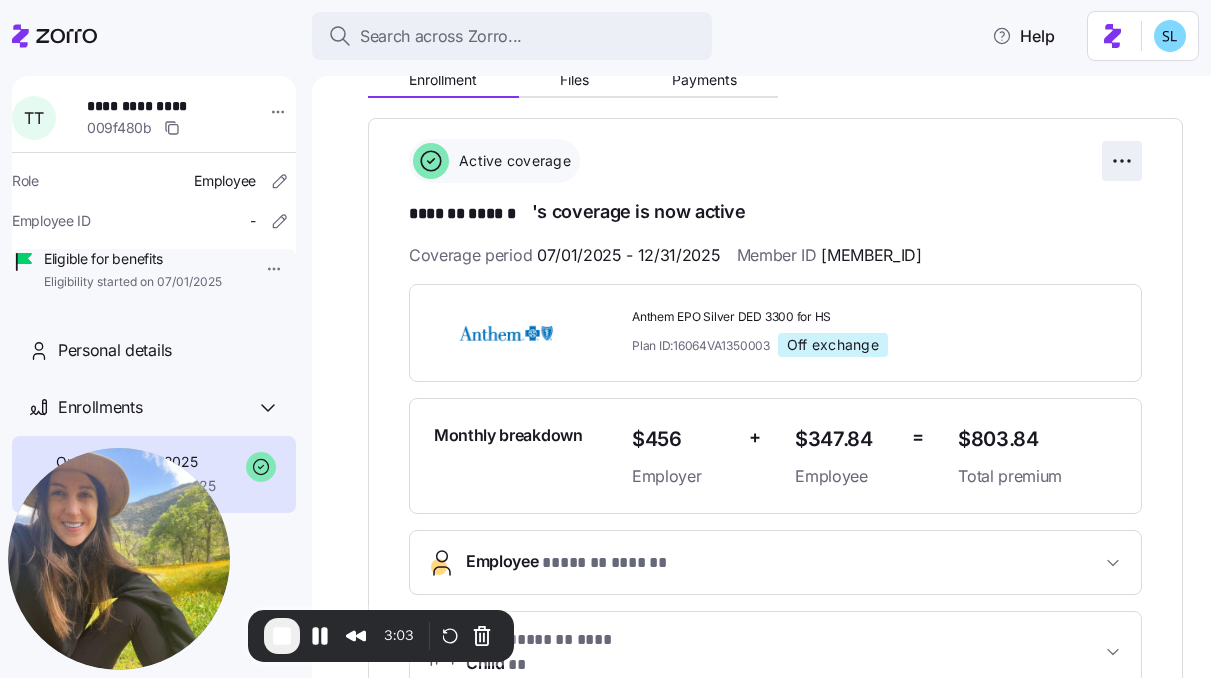 click on "**********" at bounding box center (605, 333) 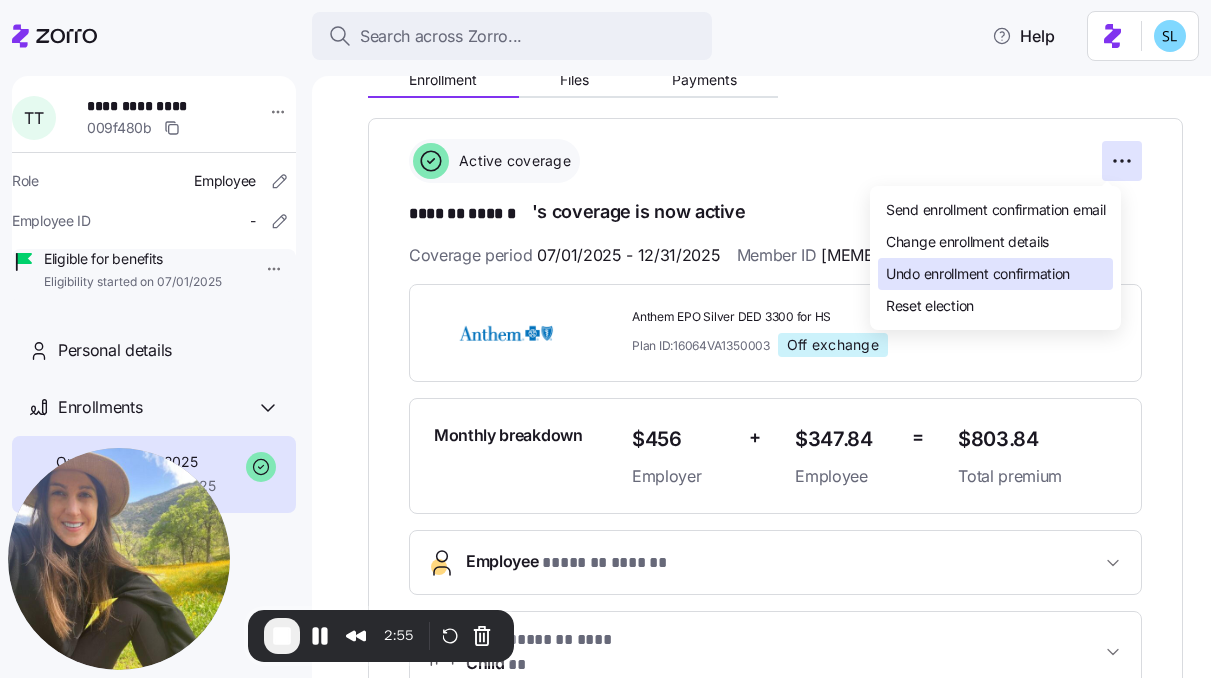 click on "Undo enrollment confirmation" at bounding box center (978, 274) 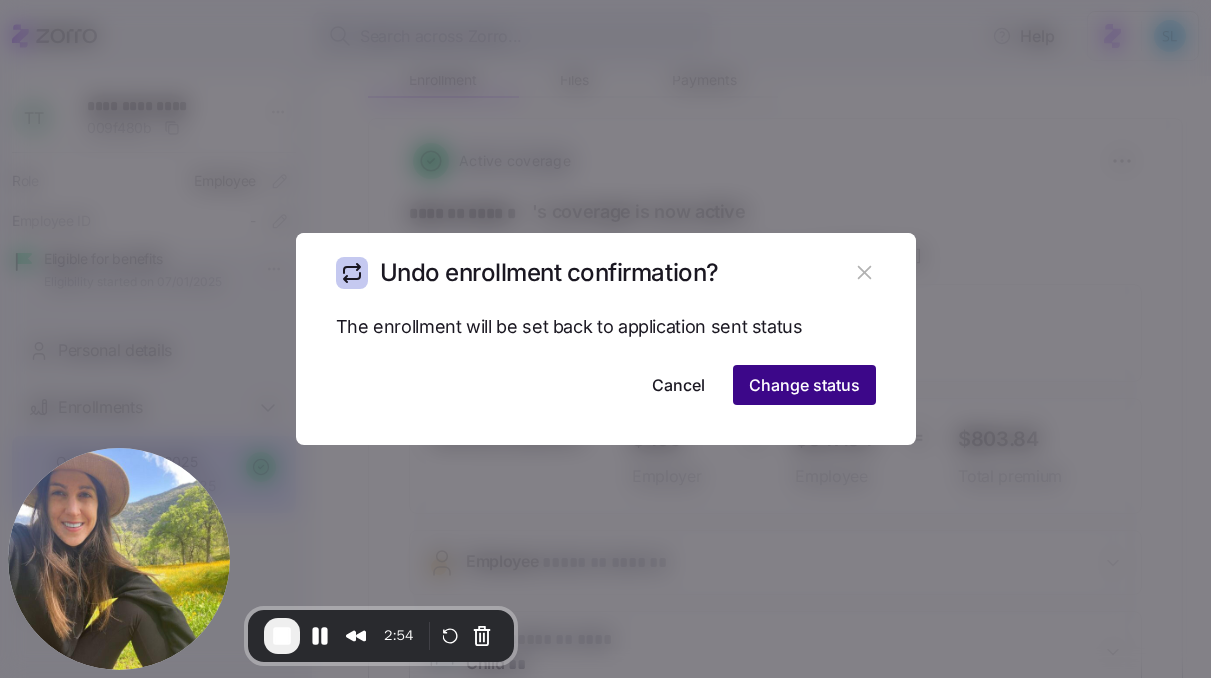 click on "Change status" at bounding box center (804, 385) 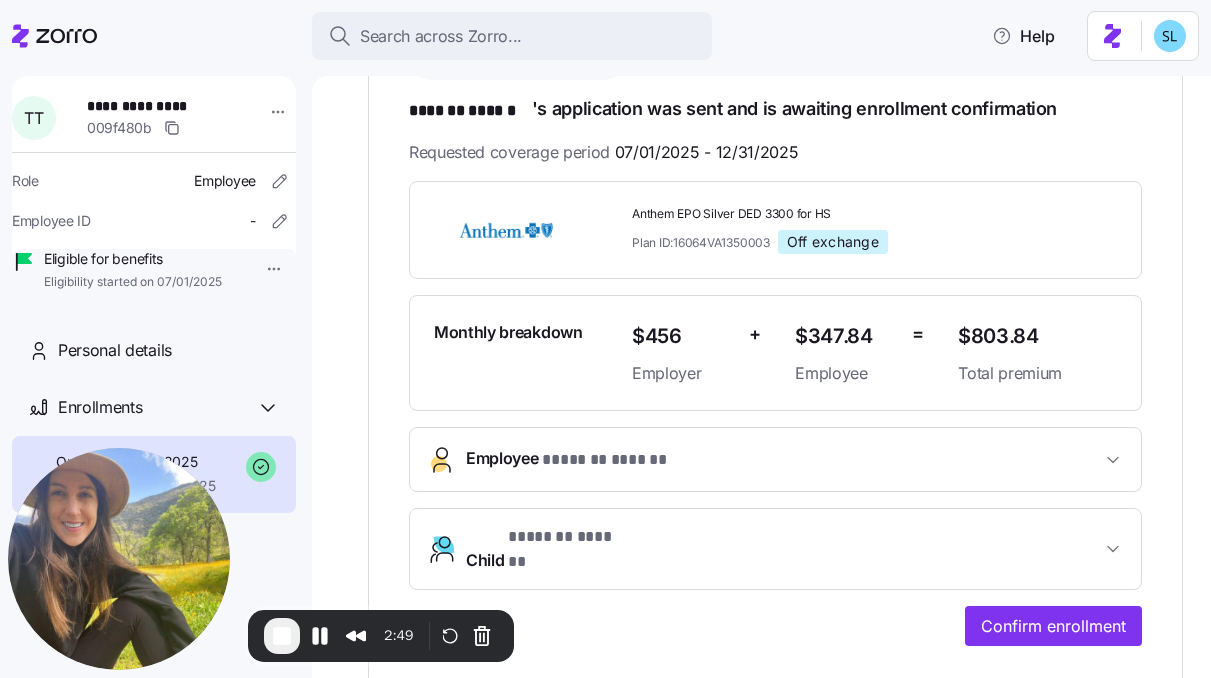 scroll, scrollTop: 229, scrollLeft: 0, axis: vertical 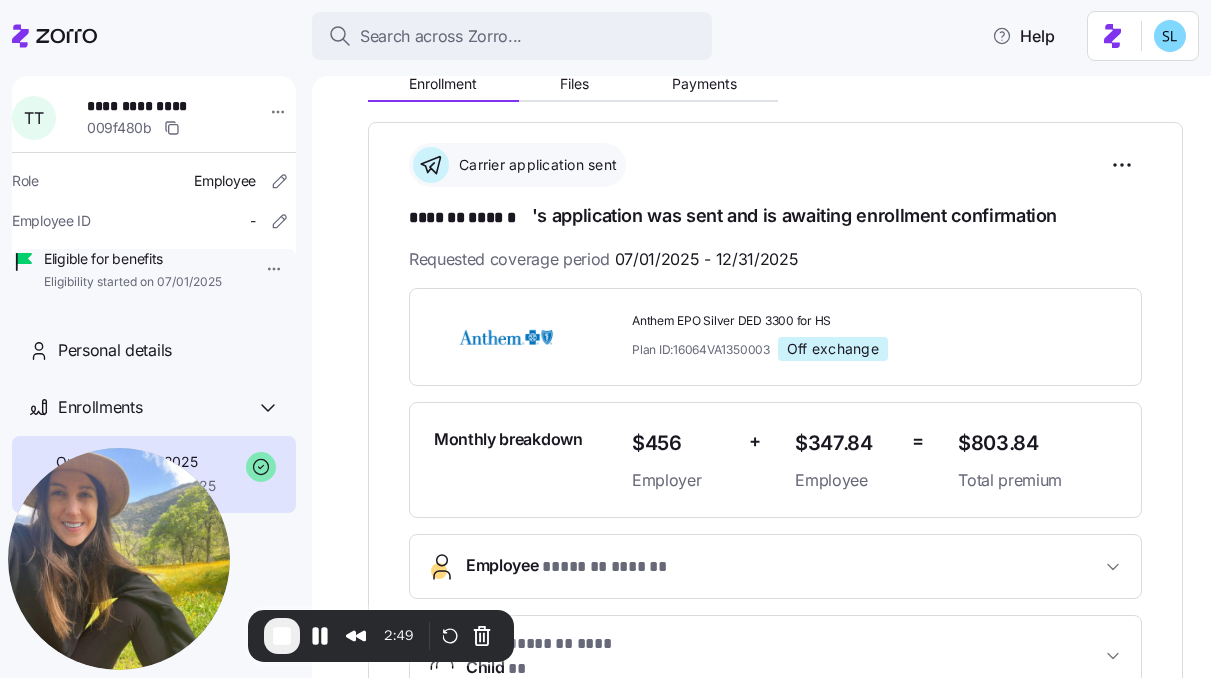 click on "**********" at bounding box center (775, 458) 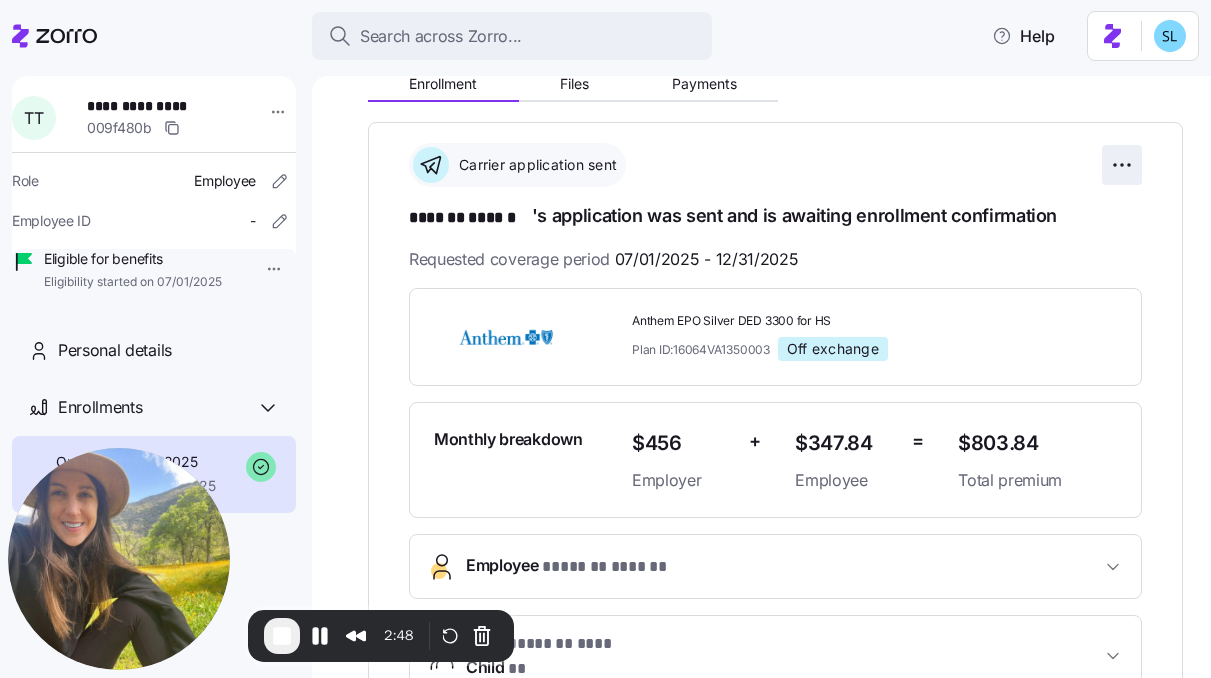 click on "**********" at bounding box center [605, 333] 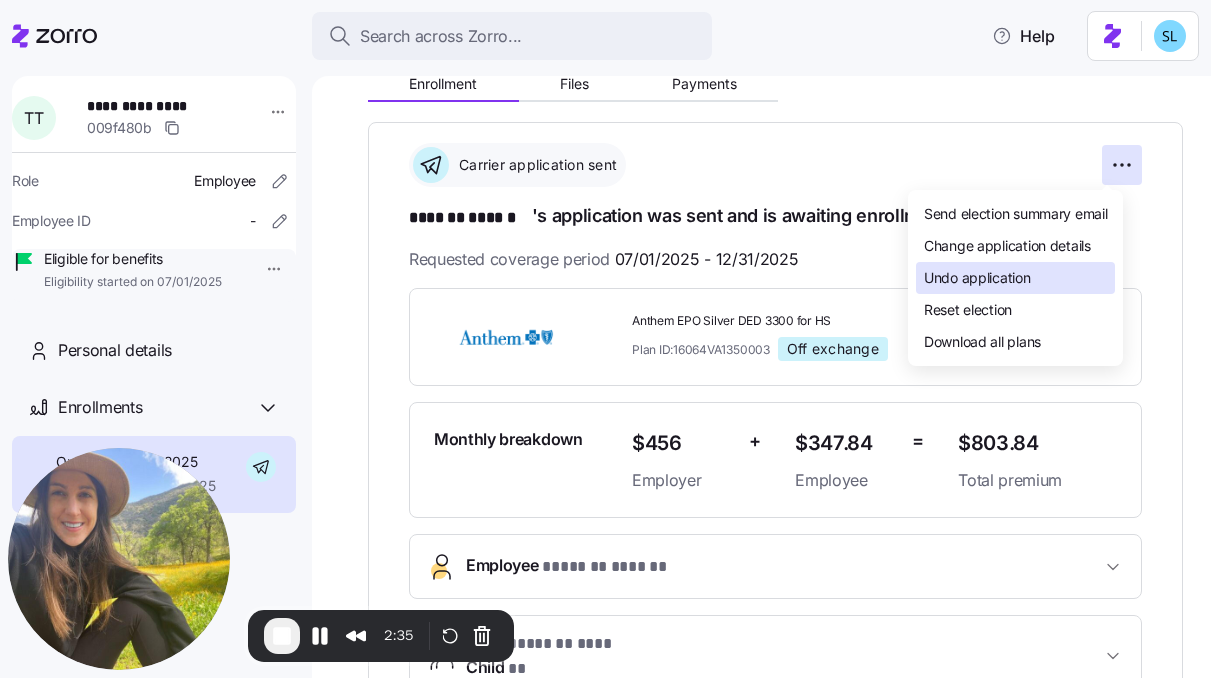click on "Undo application" at bounding box center [977, 278] 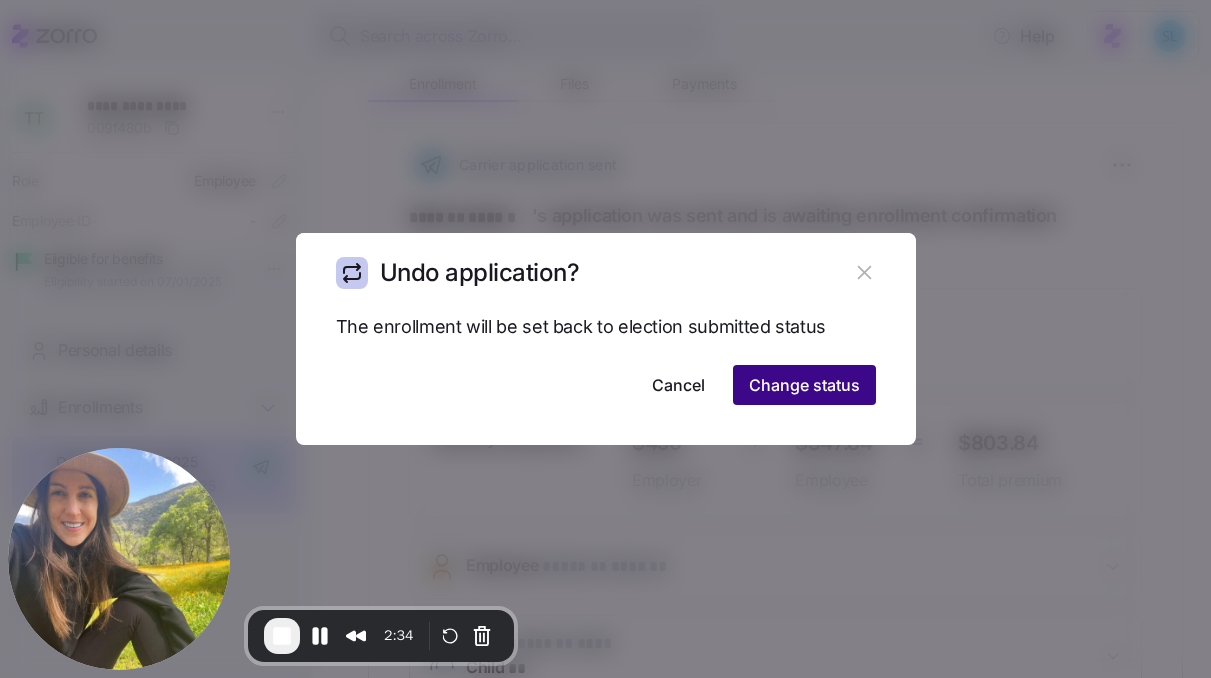 click on "Change status" at bounding box center (804, 385) 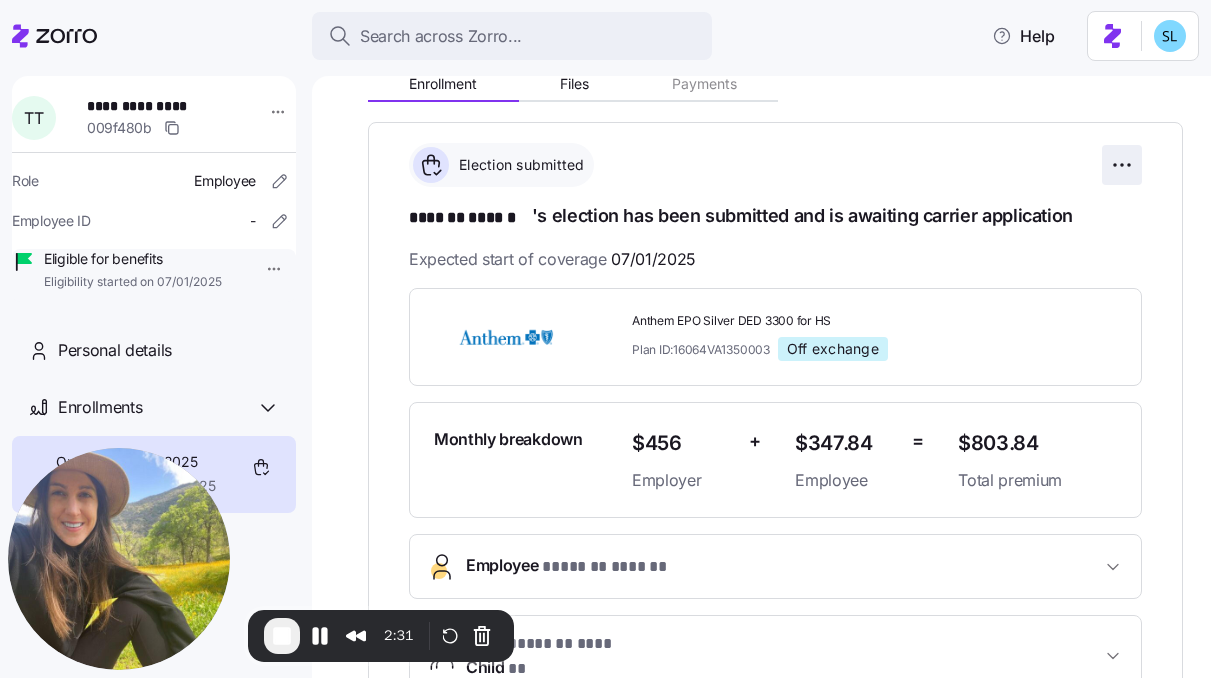 click on "**********" at bounding box center [605, 333] 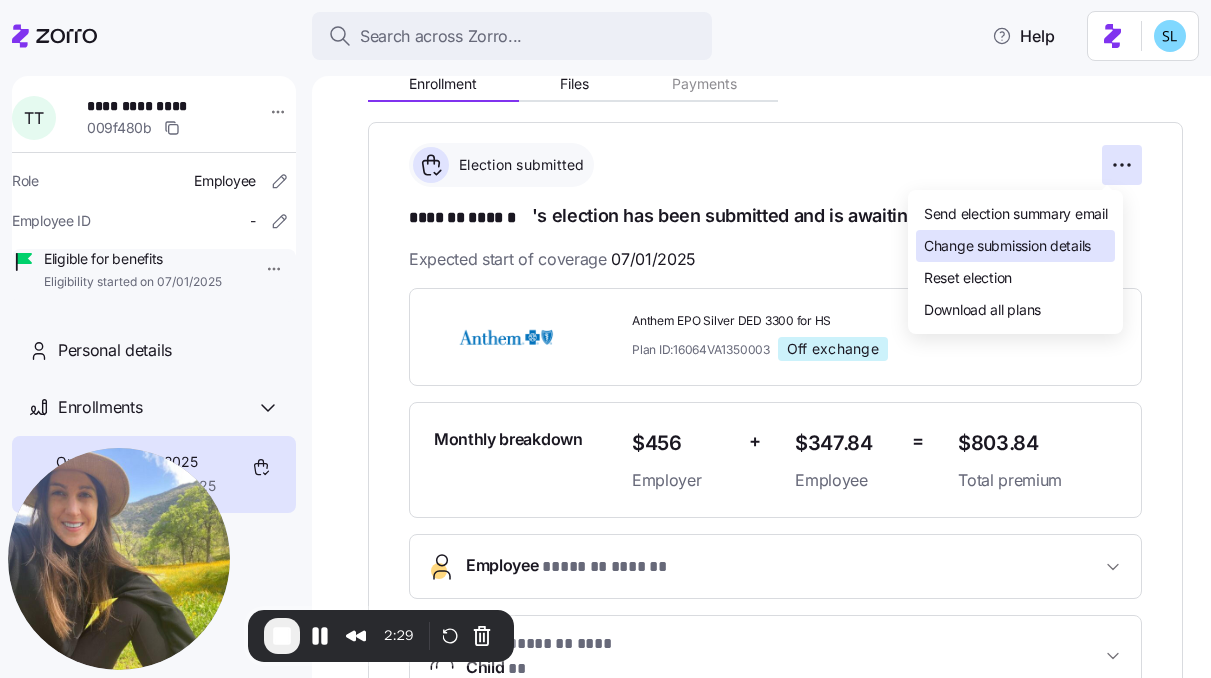 click on "Change submission details" at bounding box center (1007, 246) 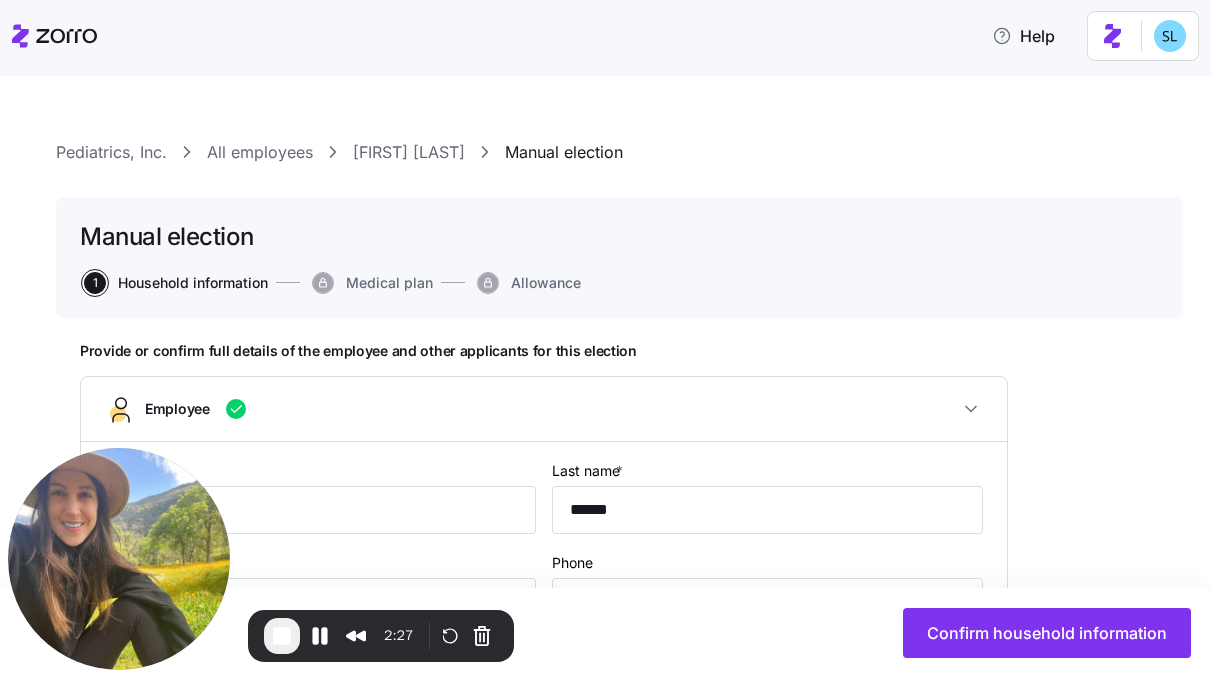 type on "VA" 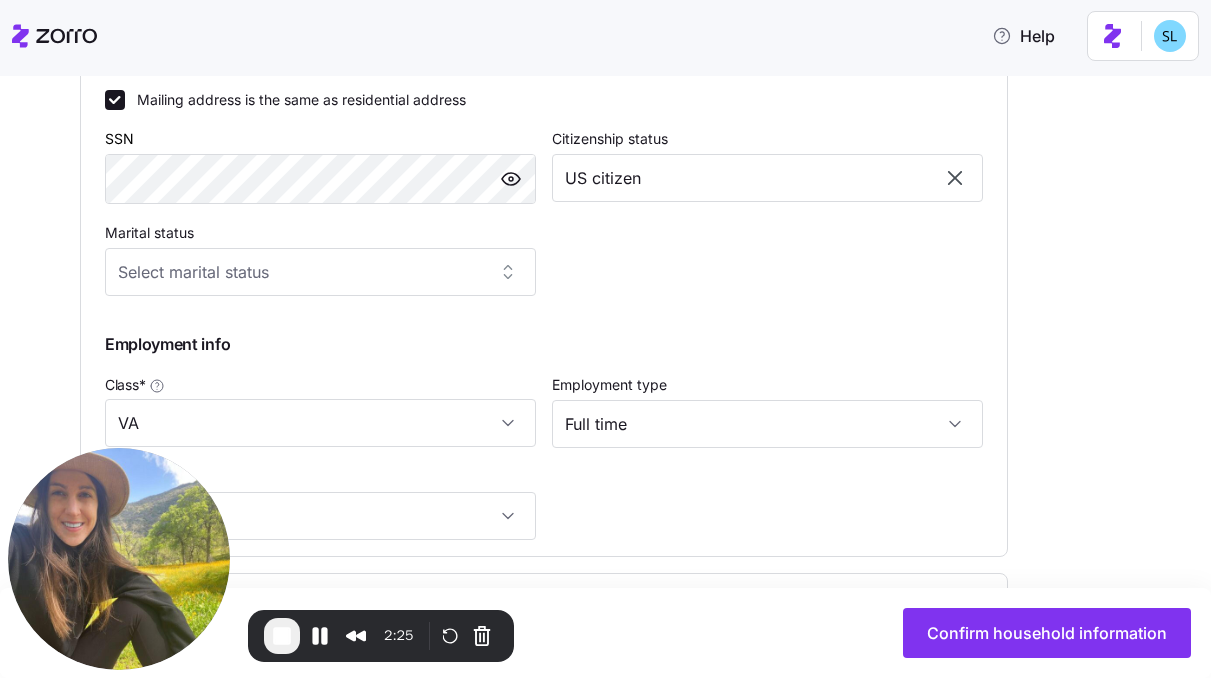 scroll, scrollTop: 1146, scrollLeft: 0, axis: vertical 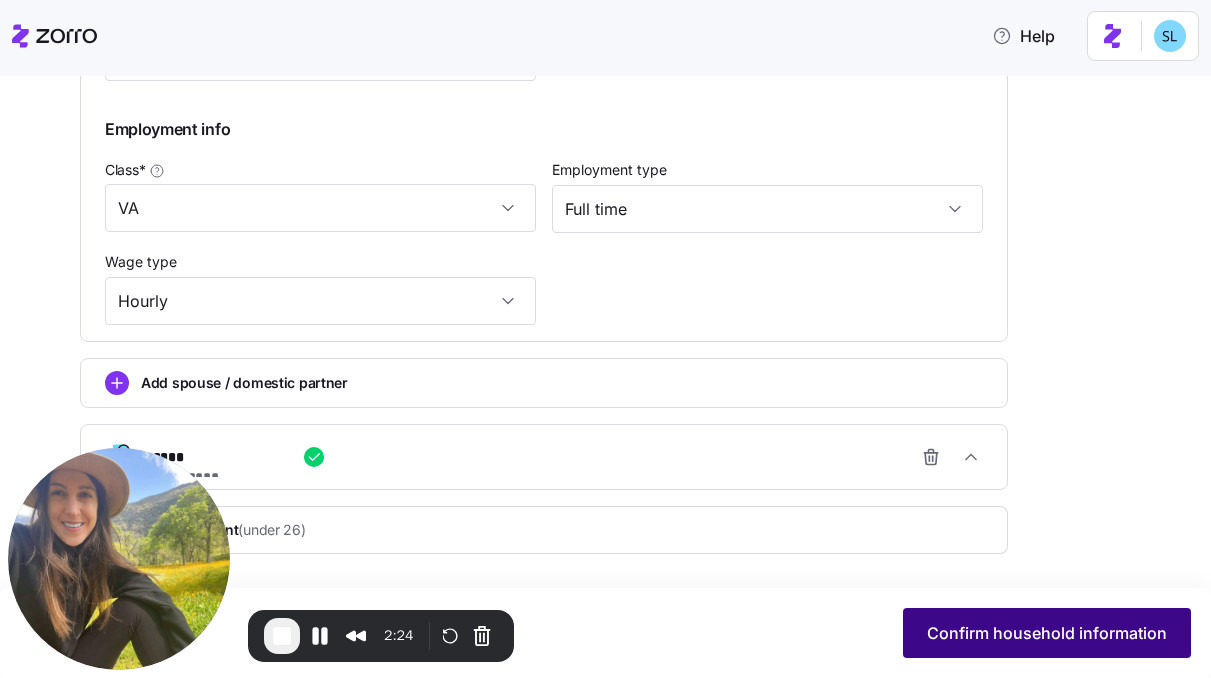 click on "Confirm household information" at bounding box center (1047, 633) 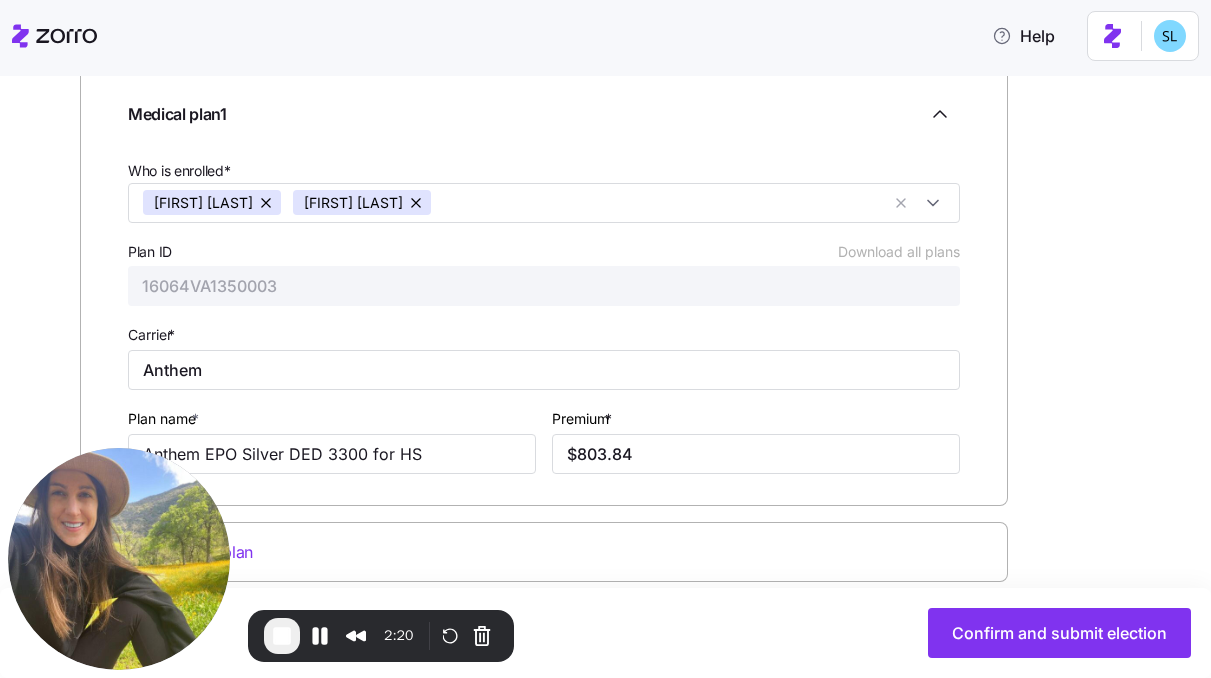 scroll, scrollTop: 343, scrollLeft: 0, axis: vertical 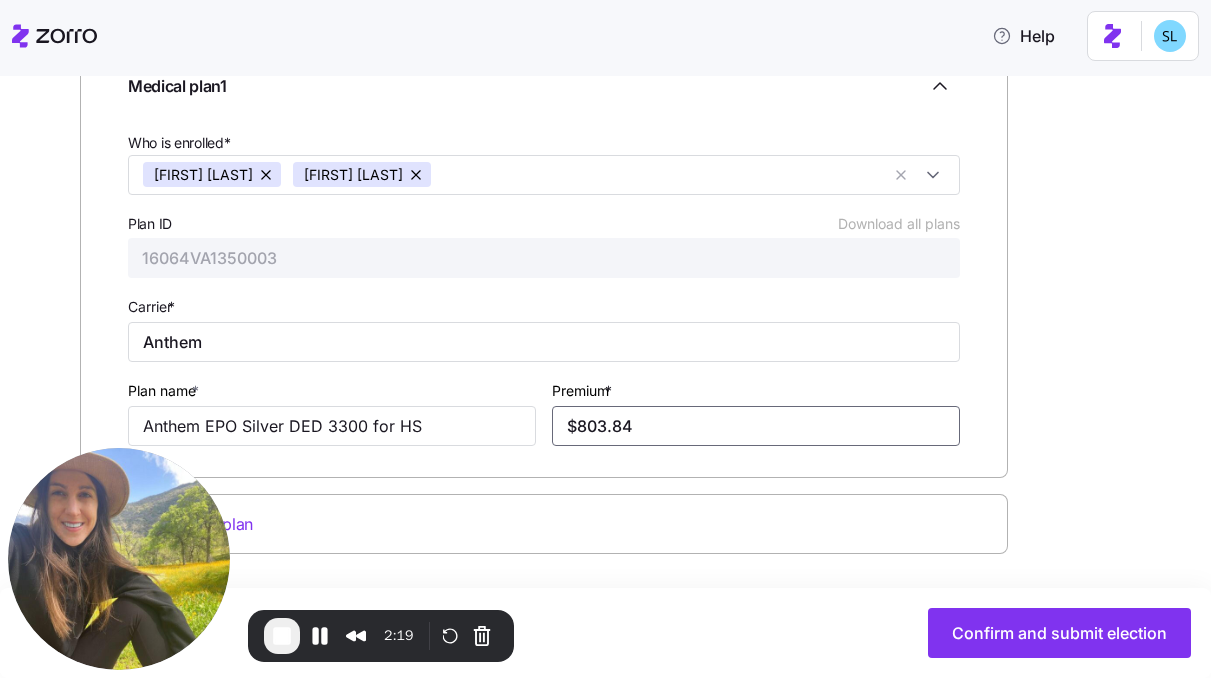 click on "$803.84" at bounding box center [756, 426] 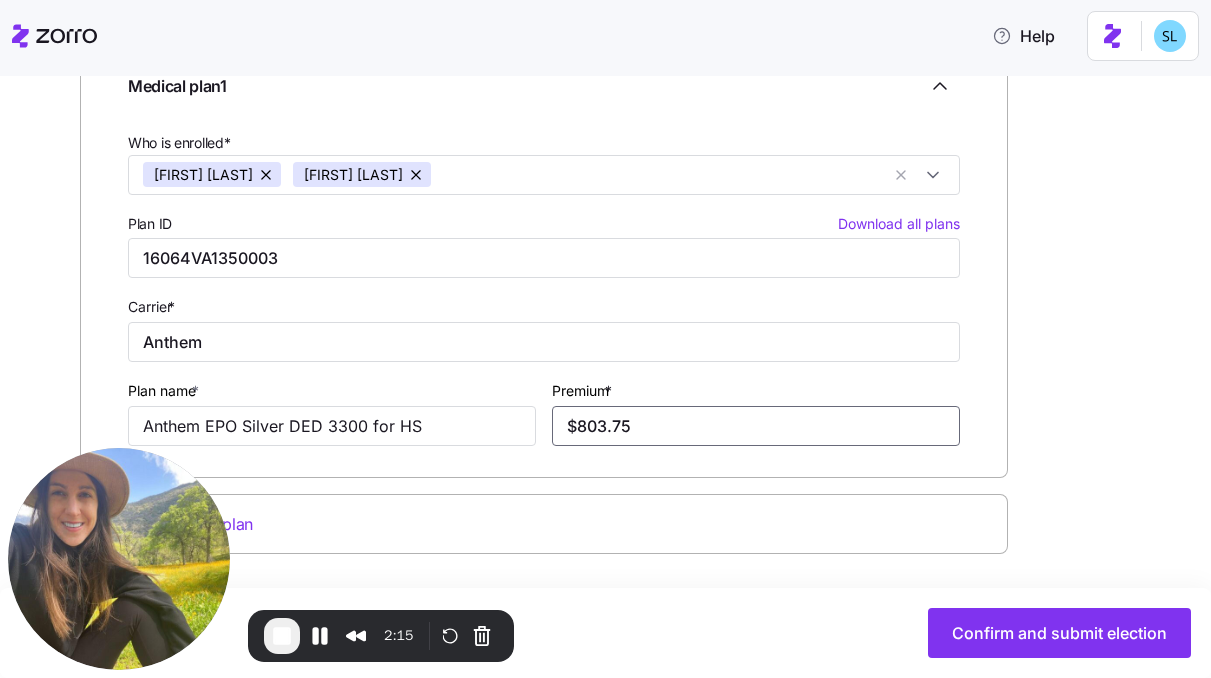 type on "$803.75" 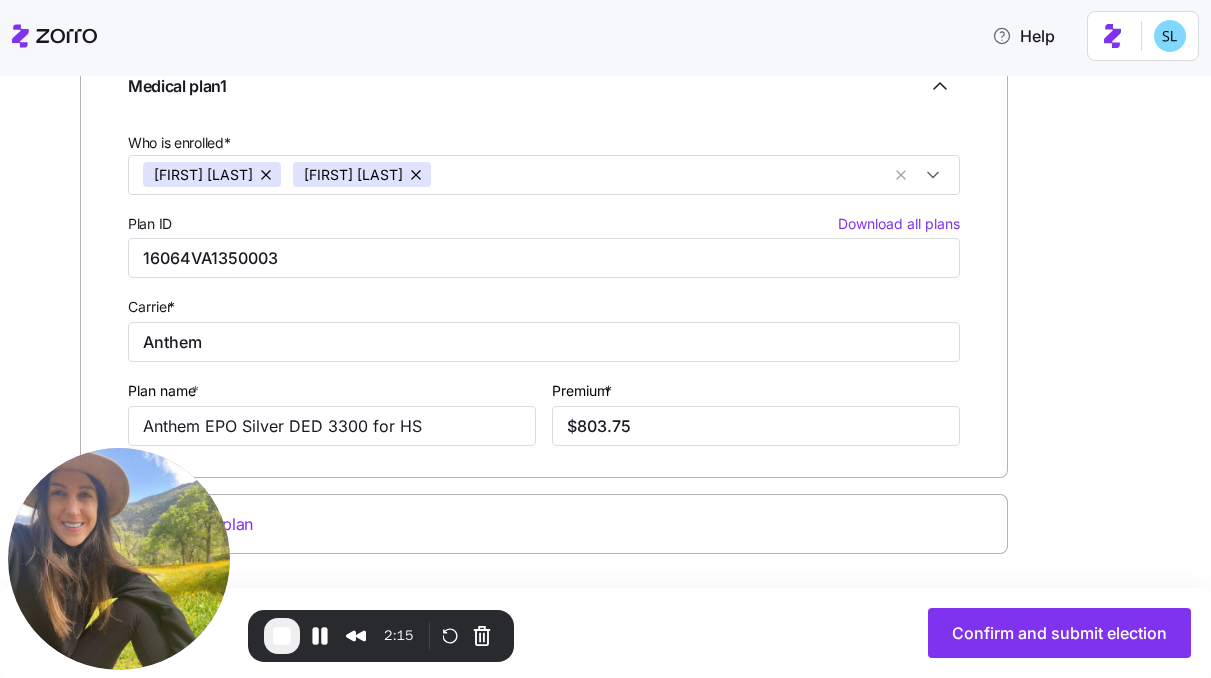 click on "Enter all relevant information about the selected medical plan Medical plan  1 Who is enrolled*   [FIRST] [LAST] [FIRST] [LAST] Plan ID Download all plans [PLAN_ID] Carrier  * Anthem Plan name  * Anthem EPO Silver DED 3300 for HS Premium  * [PRICE] Add another plan" at bounding box center [619, 327] 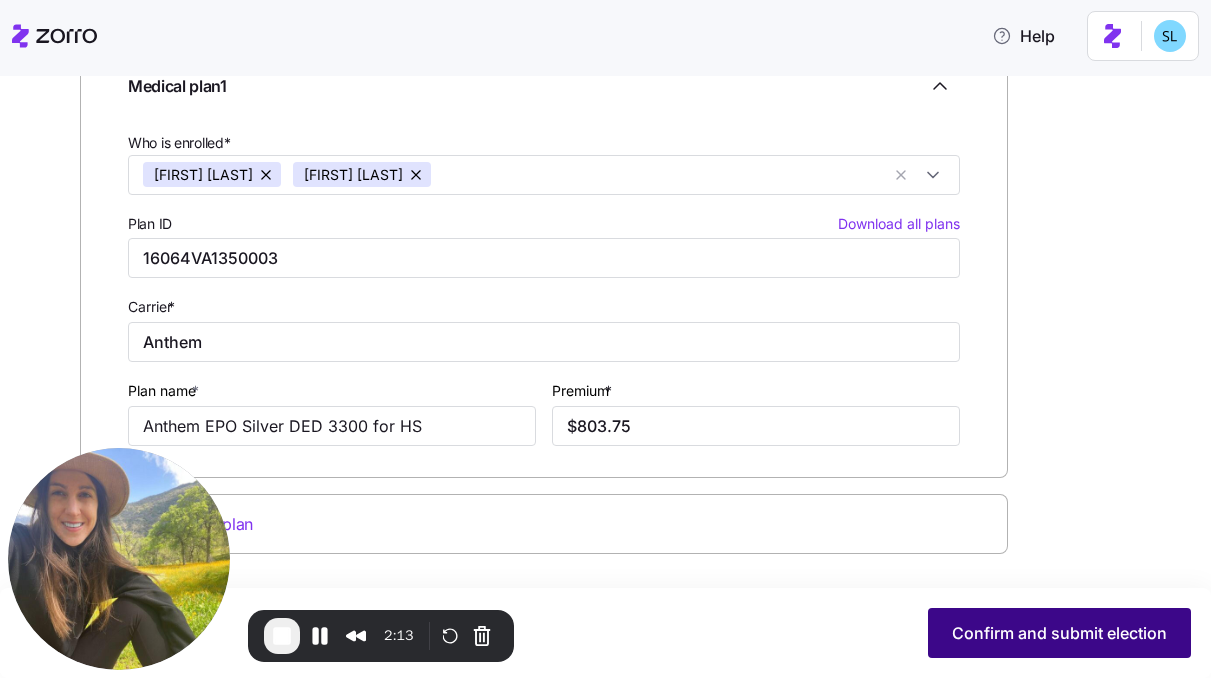 click on "Confirm and submit election" at bounding box center [1059, 633] 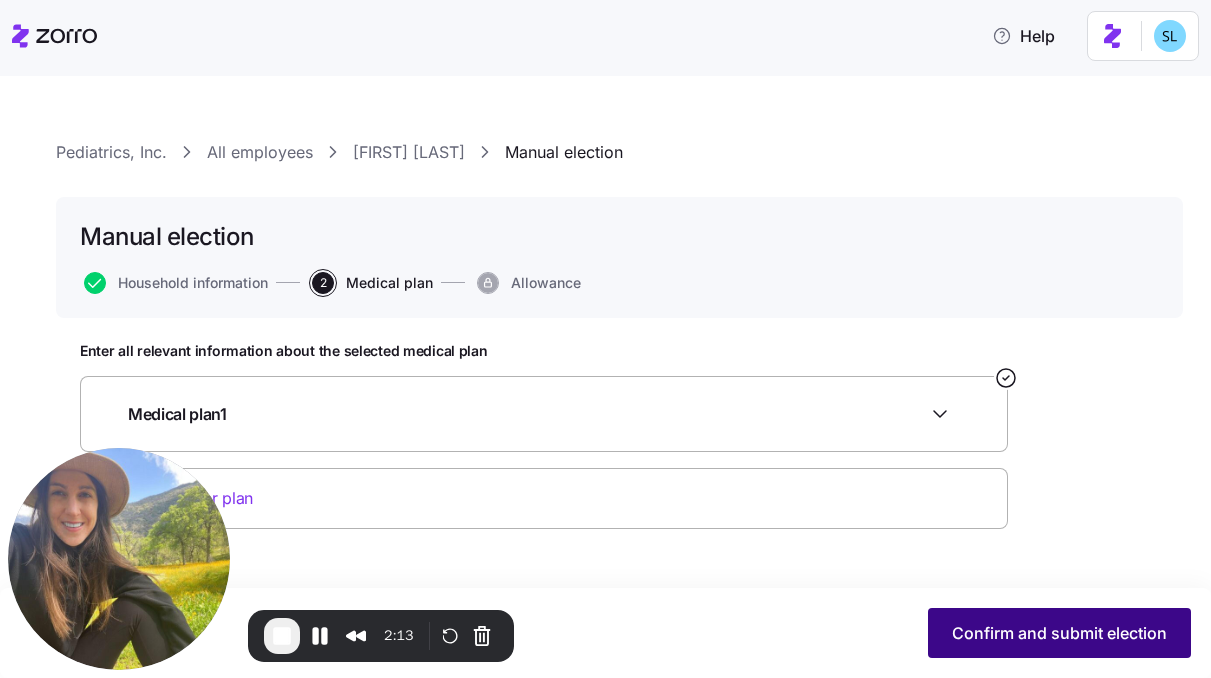 scroll, scrollTop: 0, scrollLeft: 0, axis: both 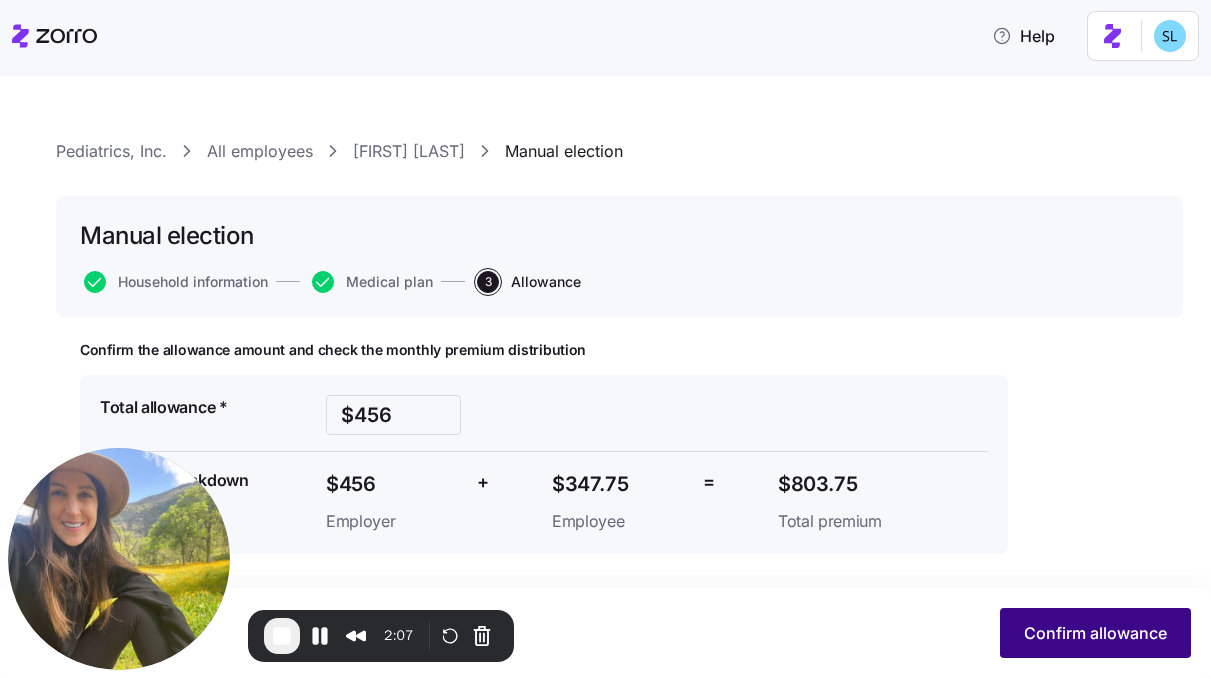 click on "Confirm allowance" at bounding box center [1095, 633] 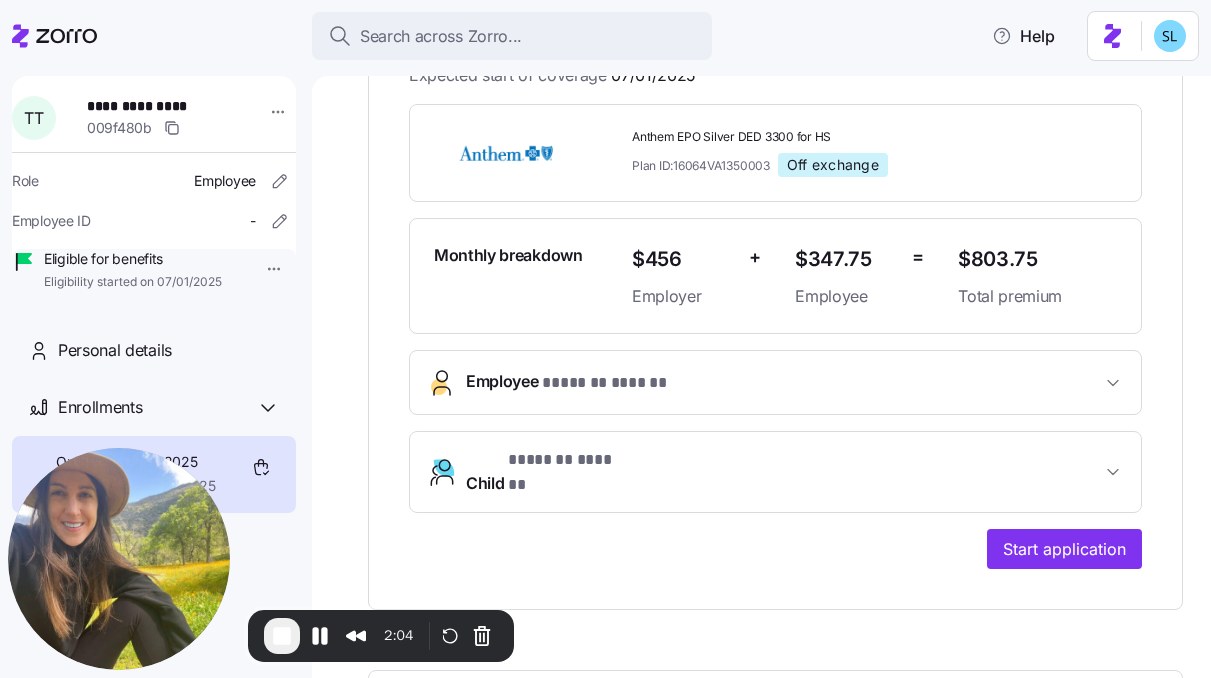 scroll, scrollTop: 488, scrollLeft: 0, axis: vertical 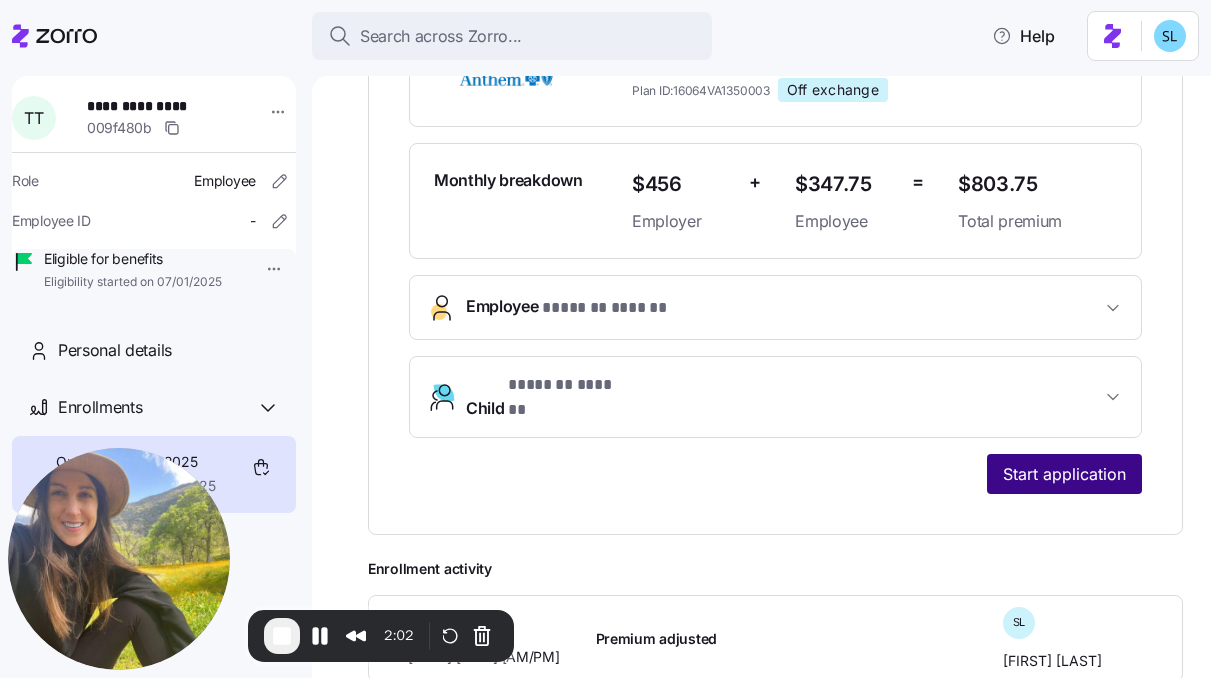 click on "Start application" at bounding box center [1064, 474] 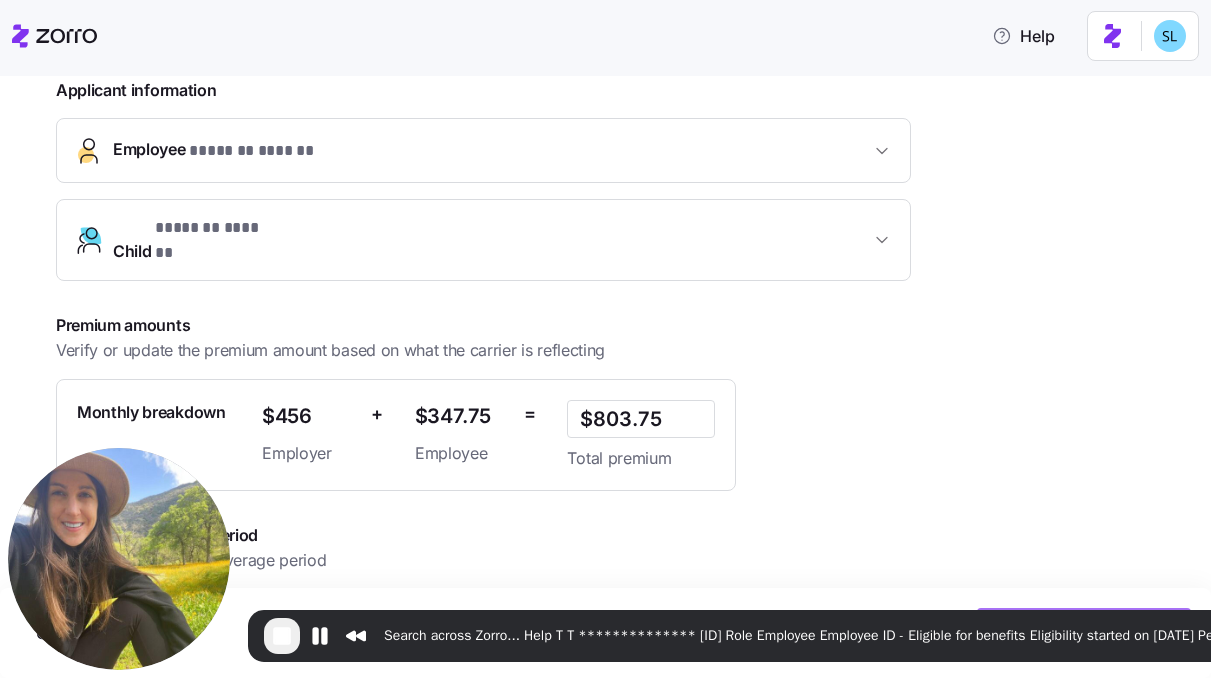 scroll, scrollTop: 527, scrollLeft: 0, axis: vertical 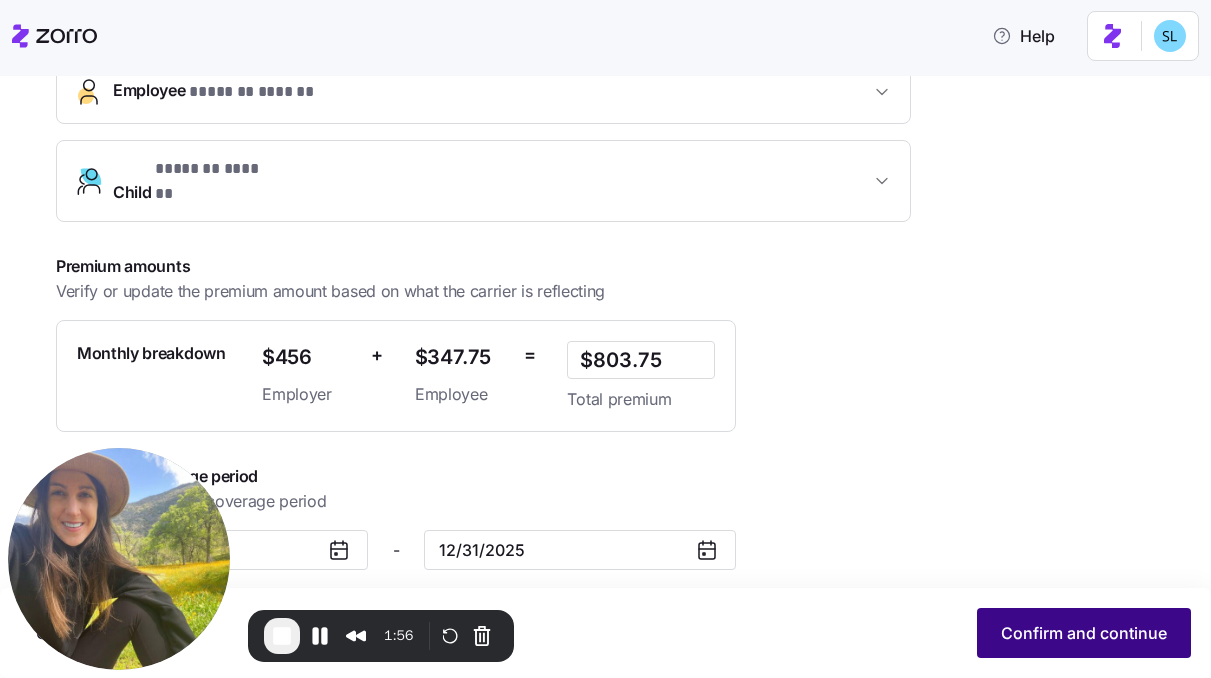click on "Confirm and continue" at bounding box center (1084, 633) 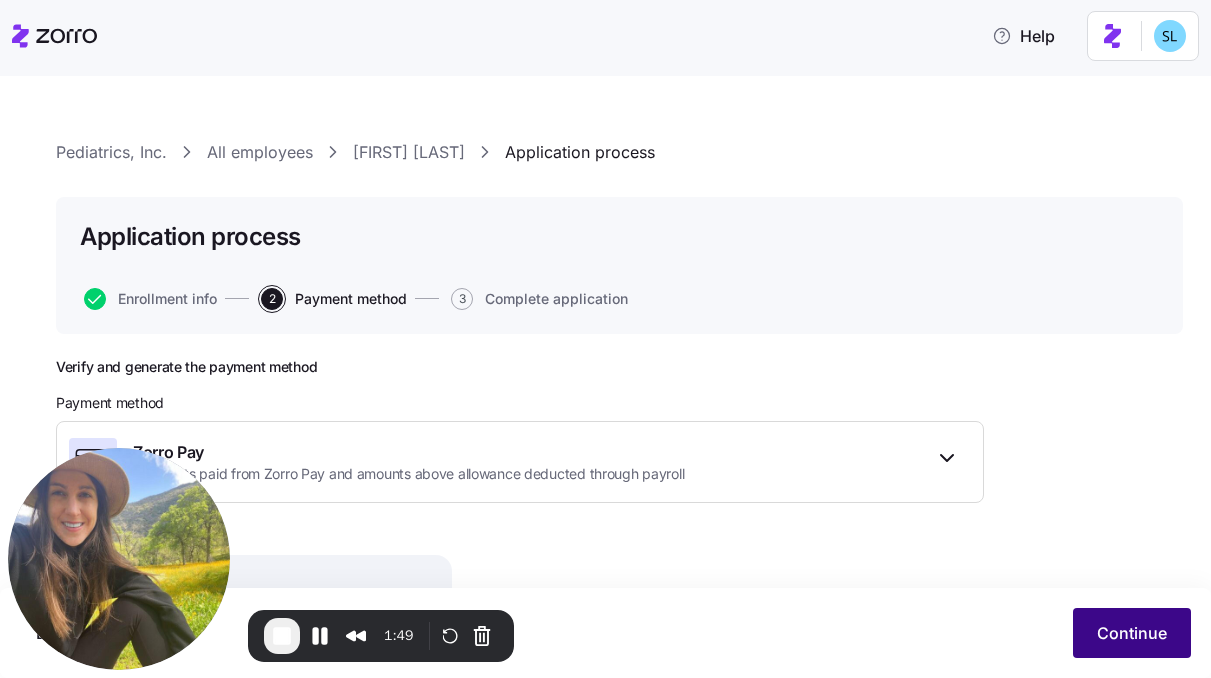 click on "Continue" at bounding box center (1132, 633) 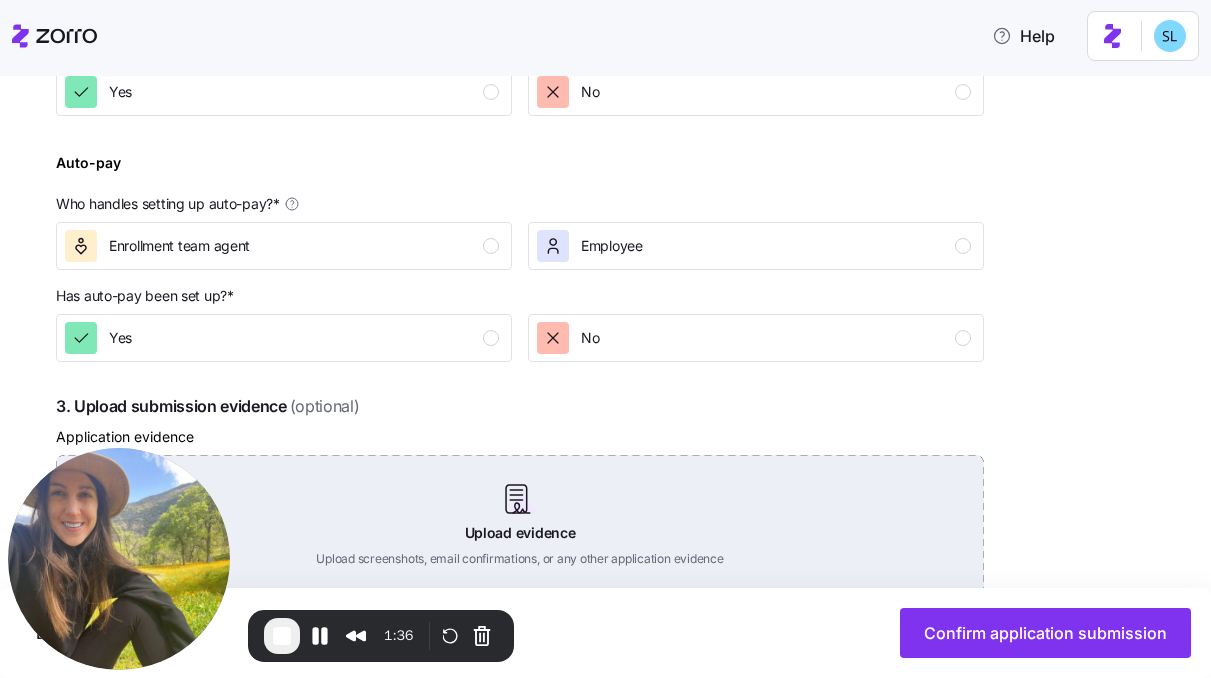 scroll, scrollTop: 834, scrollLeft: 0, axis: vertical 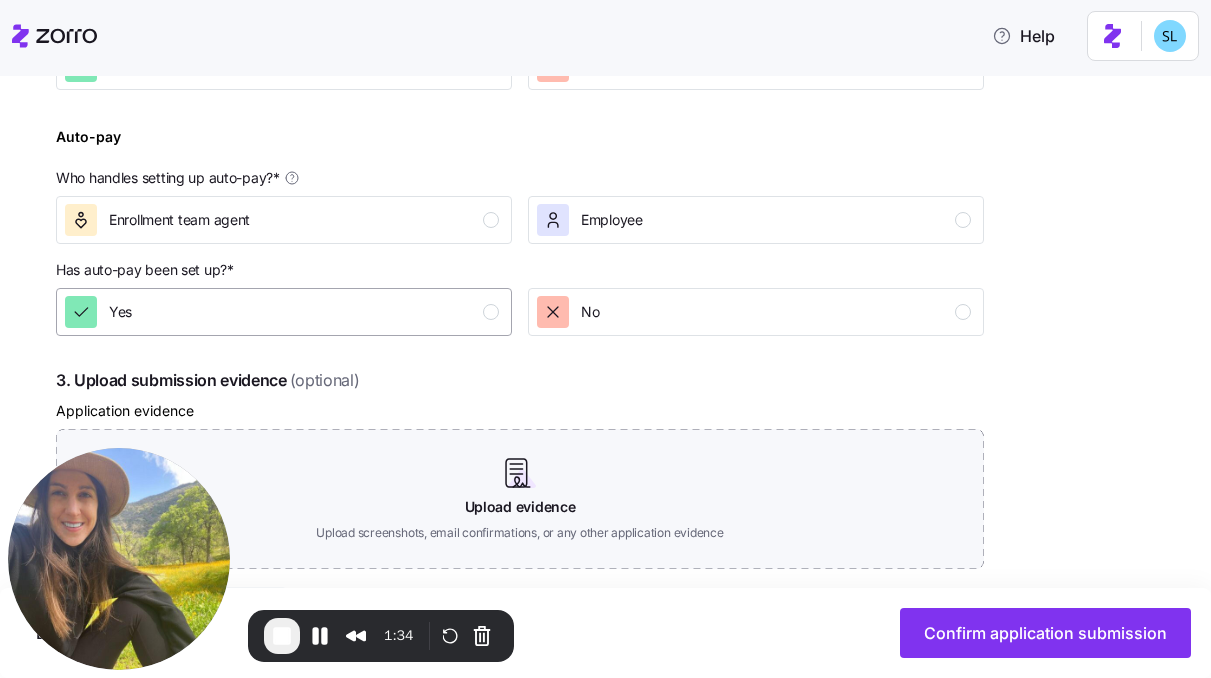 click on "Yes" at bounding box center [282, 312] 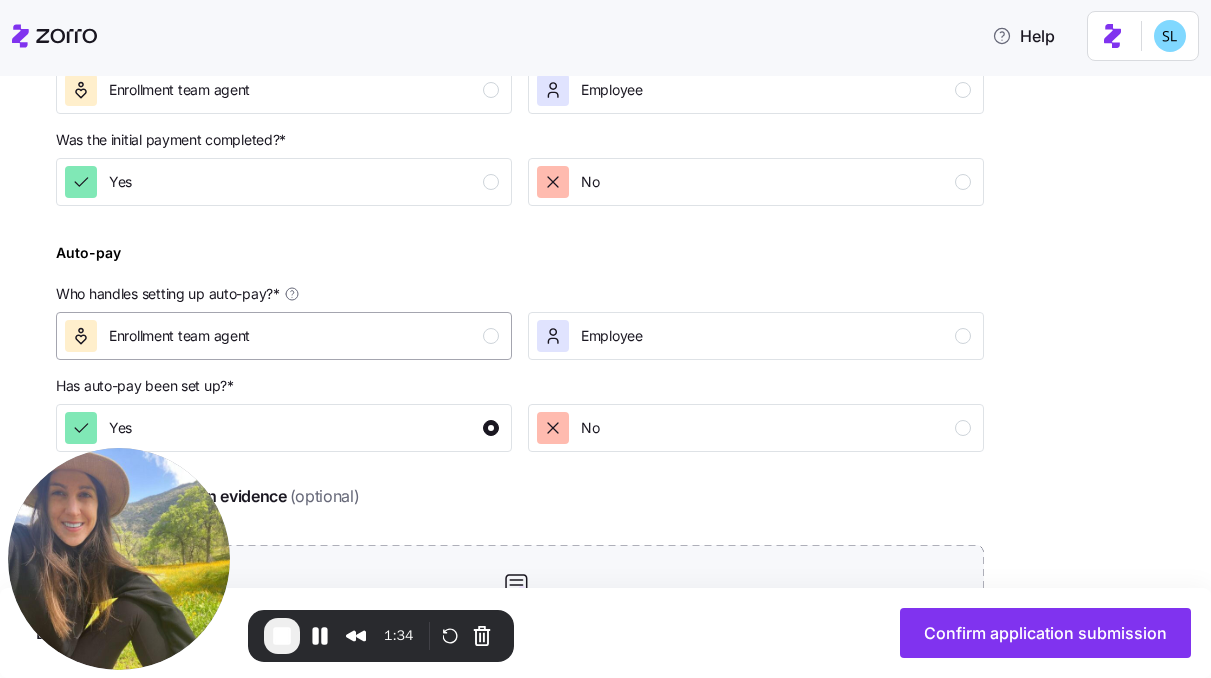 scroll, scrollTop: 522, scrollLeft: 0, axis: vertical 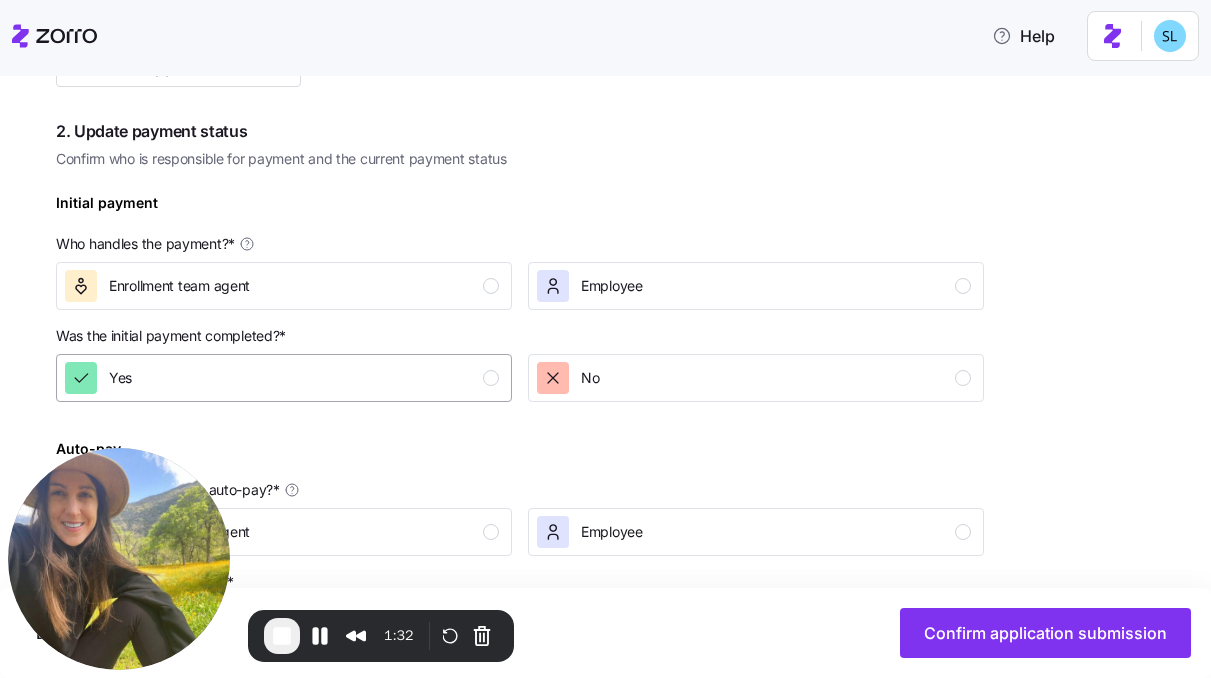click on "Yes" at bounding box center [282, 378] 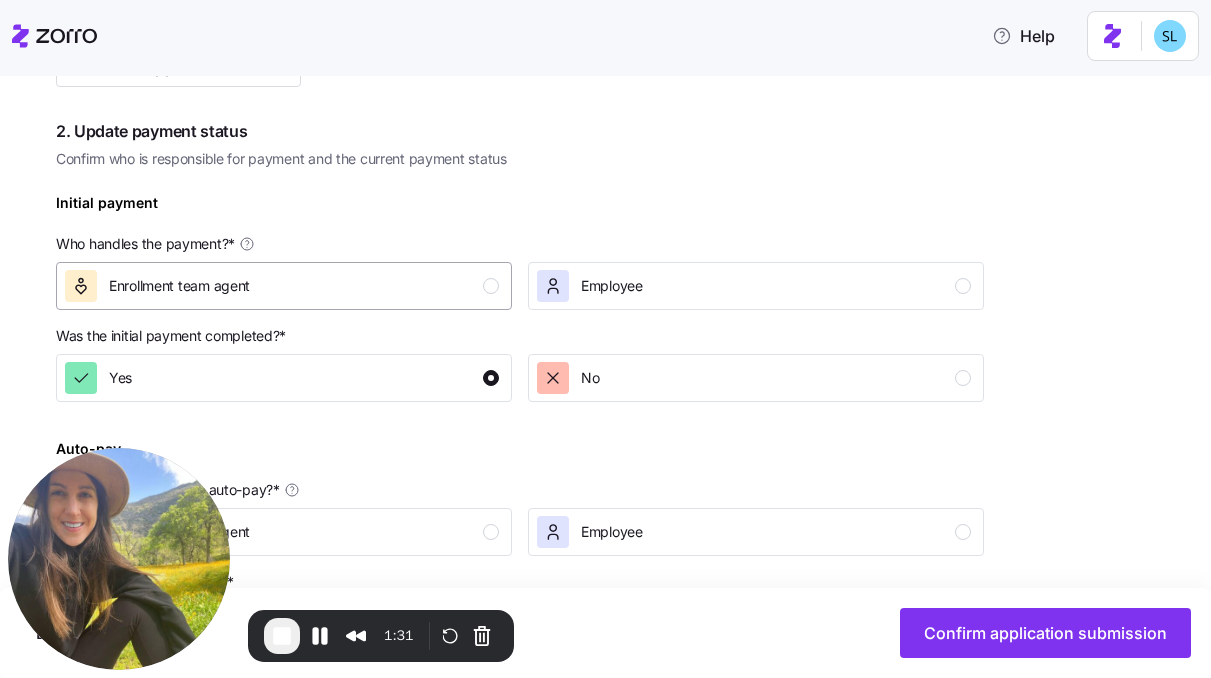 click on "Enrollment team agent" at bounding box center [282, 286] 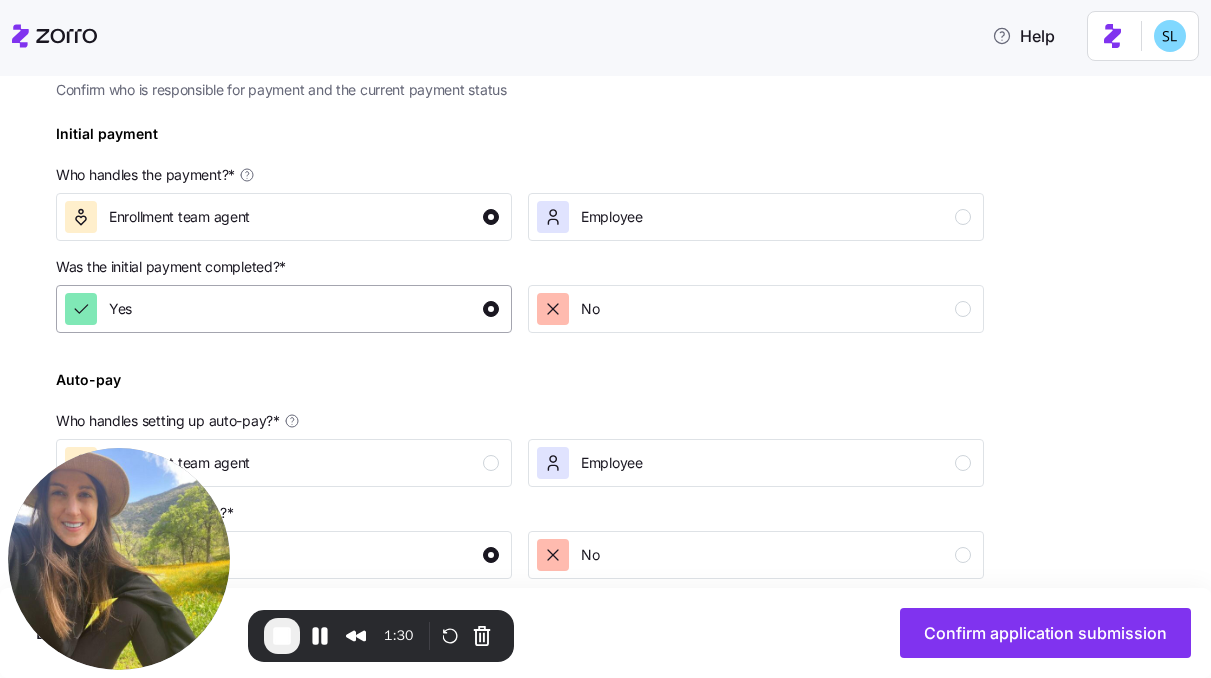 scroll, scrollTop: 698, scrollLeft: 0, axis: vertical 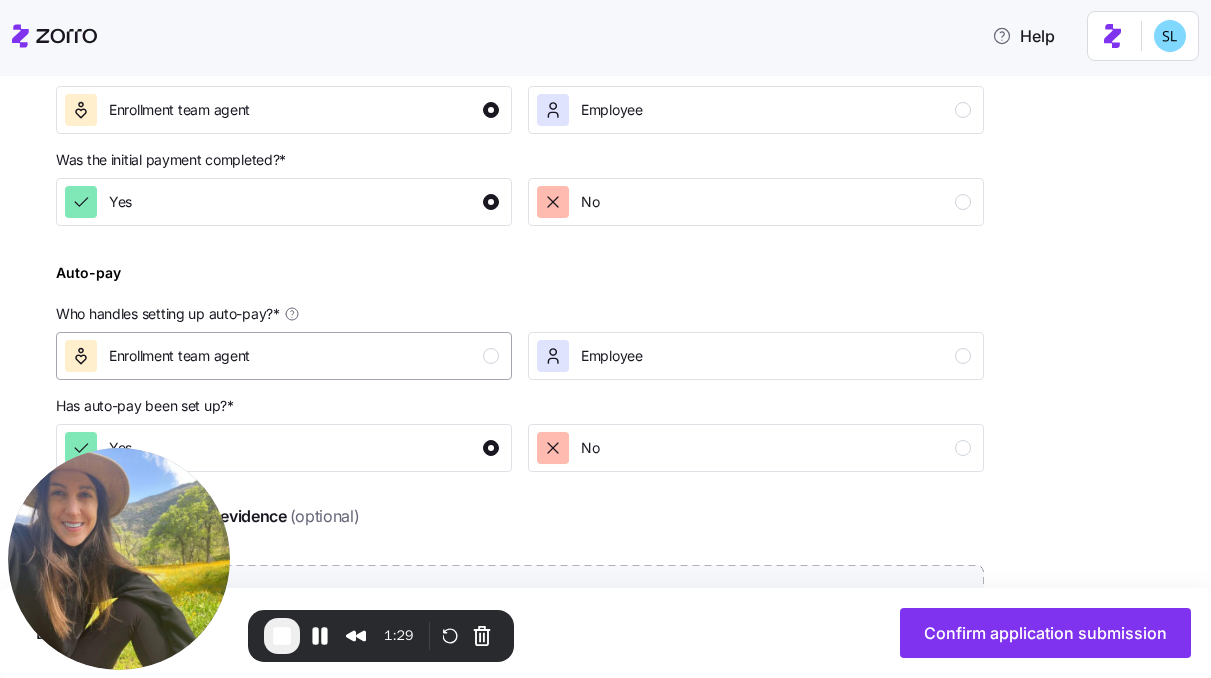 click on "Enrollment team agent" at bounding box center (282, 356) 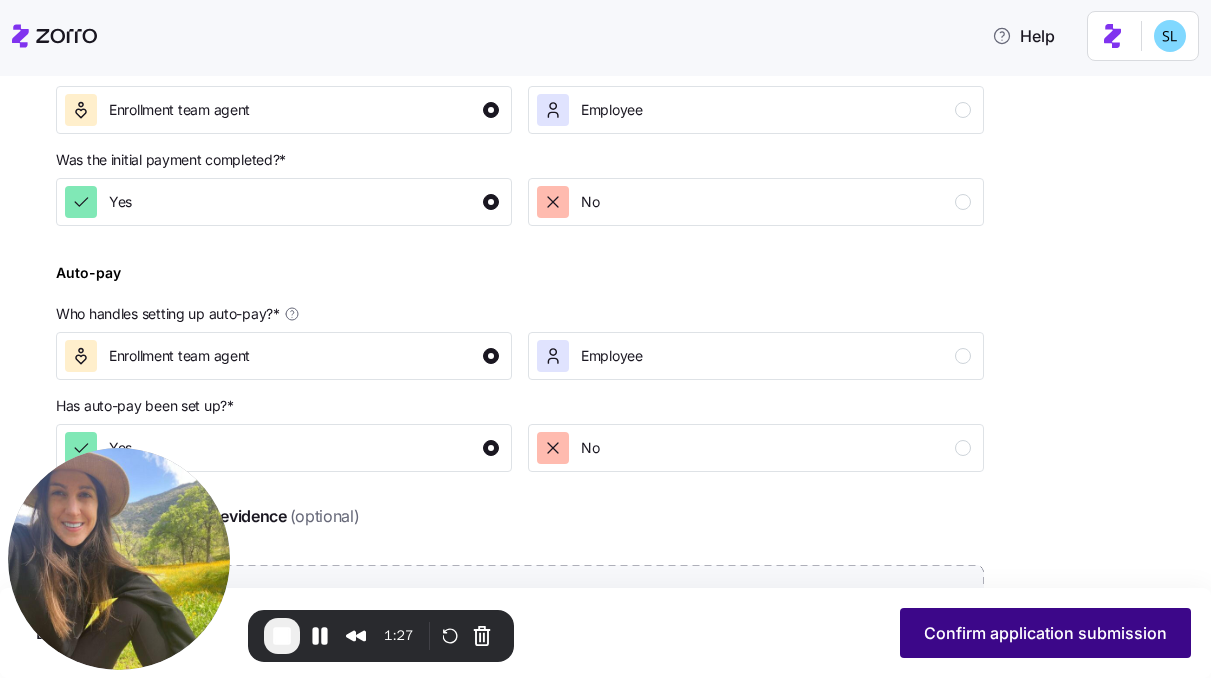 click on "Confirm application submission" at bounding box center (1045, 633) 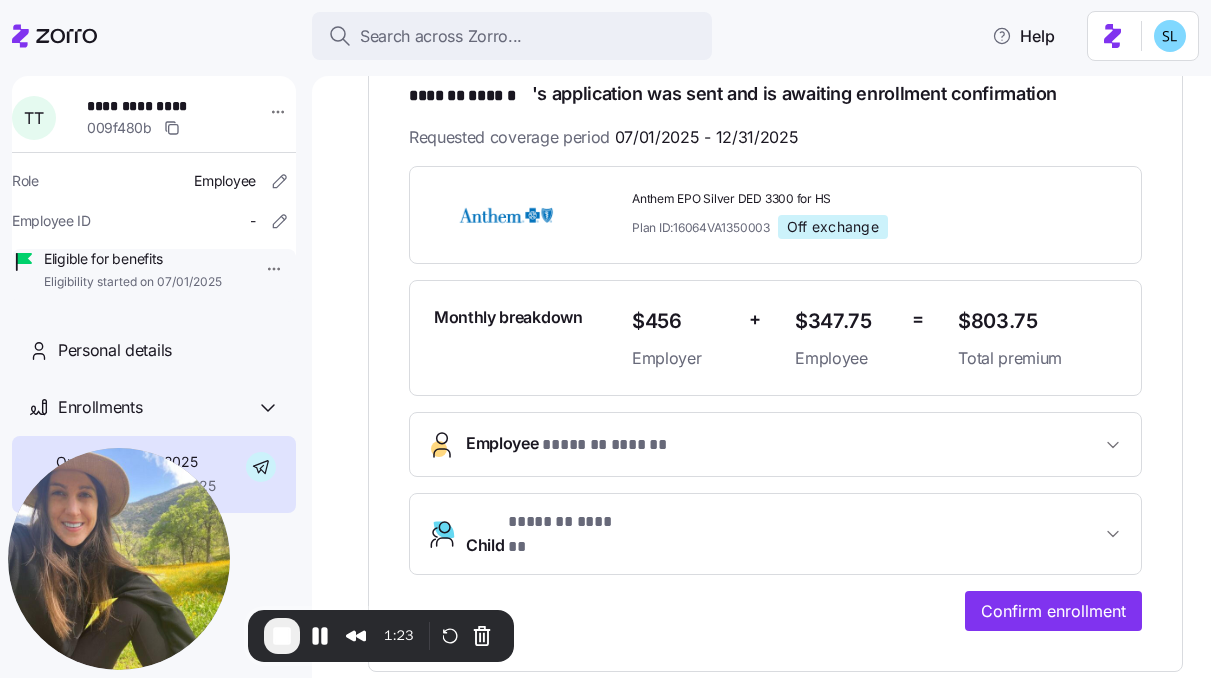 scroll, scrollTop: 353, scrollLeft: 0, axis: vertical 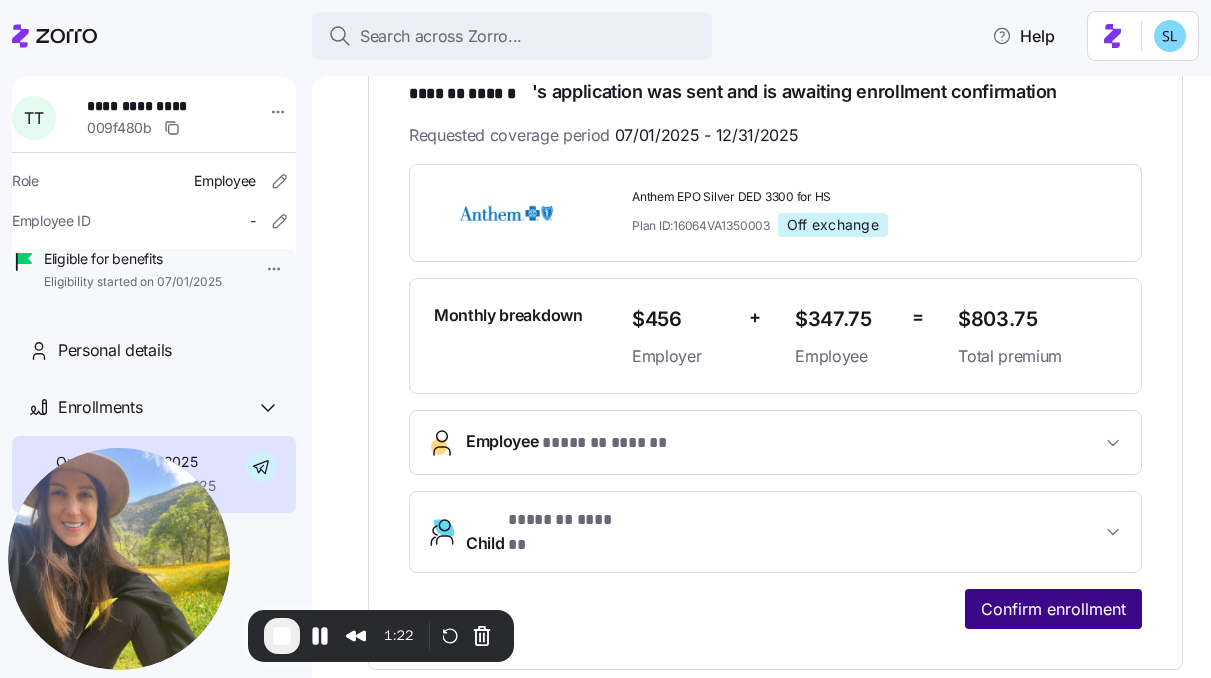 click on "Confirm enrollment" at bounding box center [1053, 609] 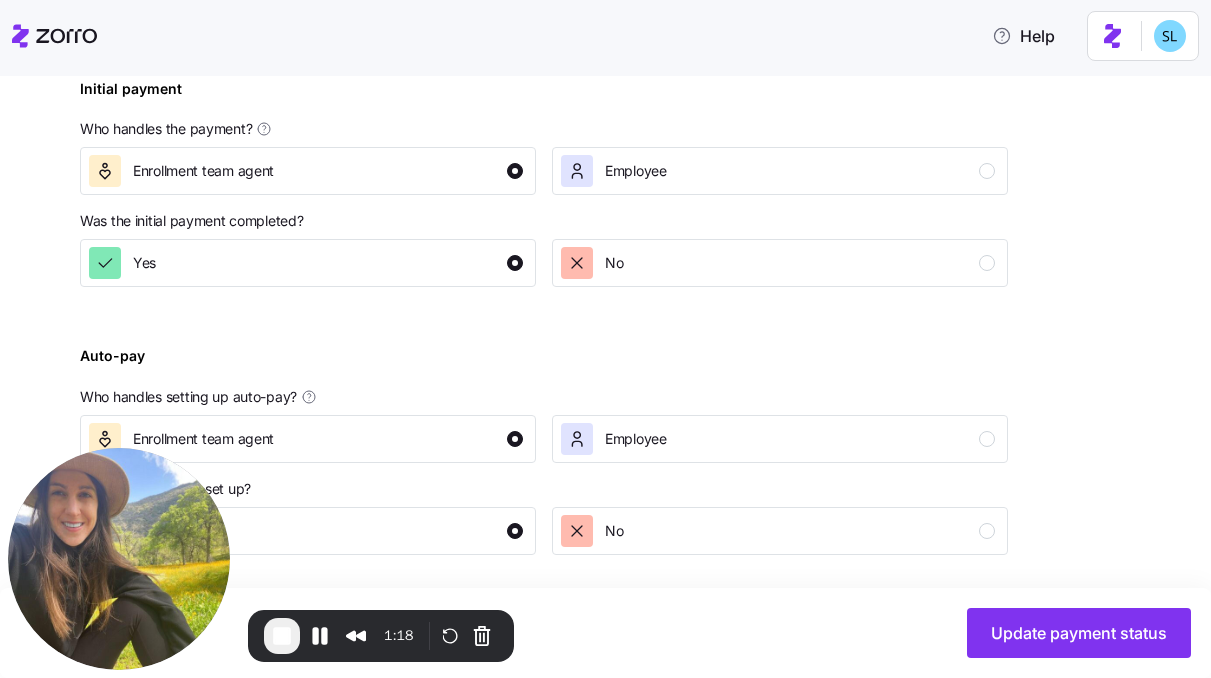 scroll, scrollTop: 769, scrollLeft: 0, axis: vertical 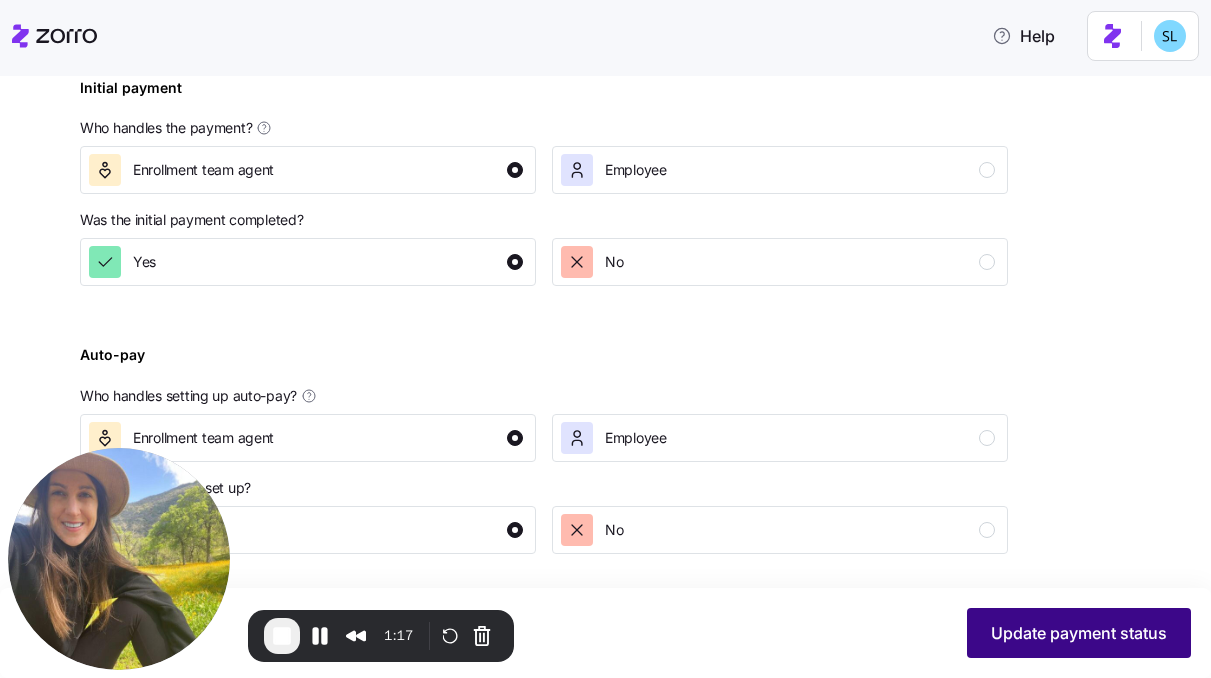 click on "Update payment status" at bounding box center [1079, 633] 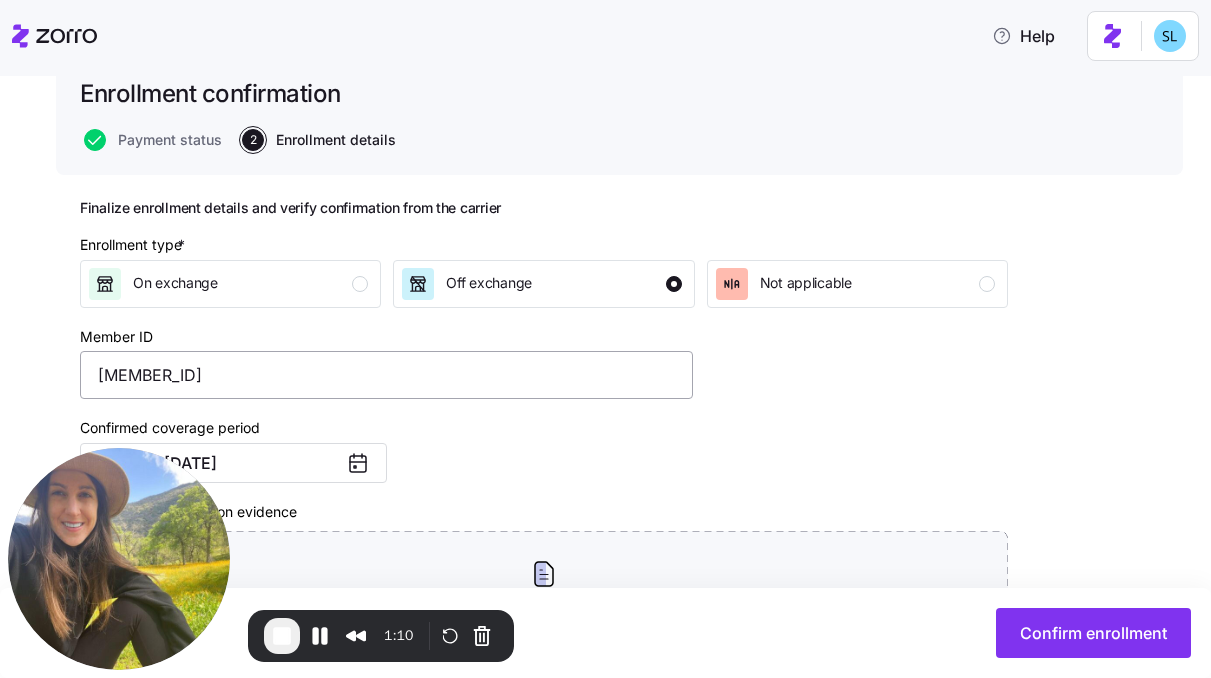 scroll, scrollTop: 363, scrollLeft: 0, axis: vertical 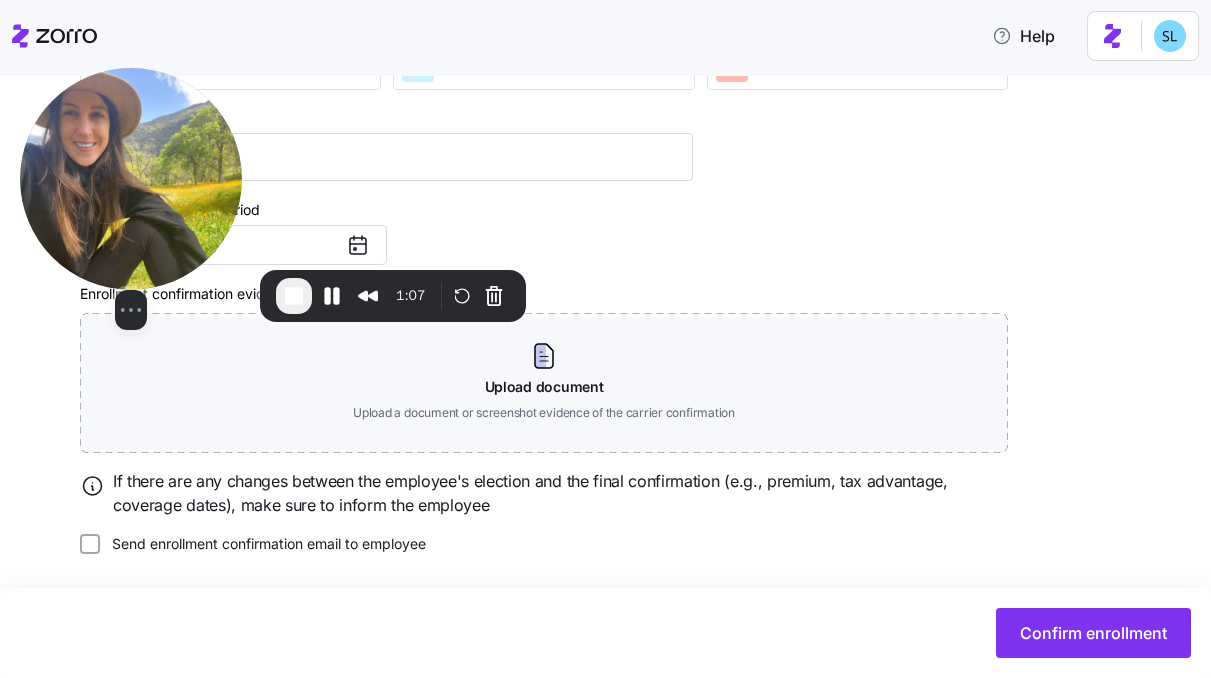 drag, startPoint x: 128, startPoint y: 512, endPoint x: 141, endPoint y: 173, distance: 339.24918 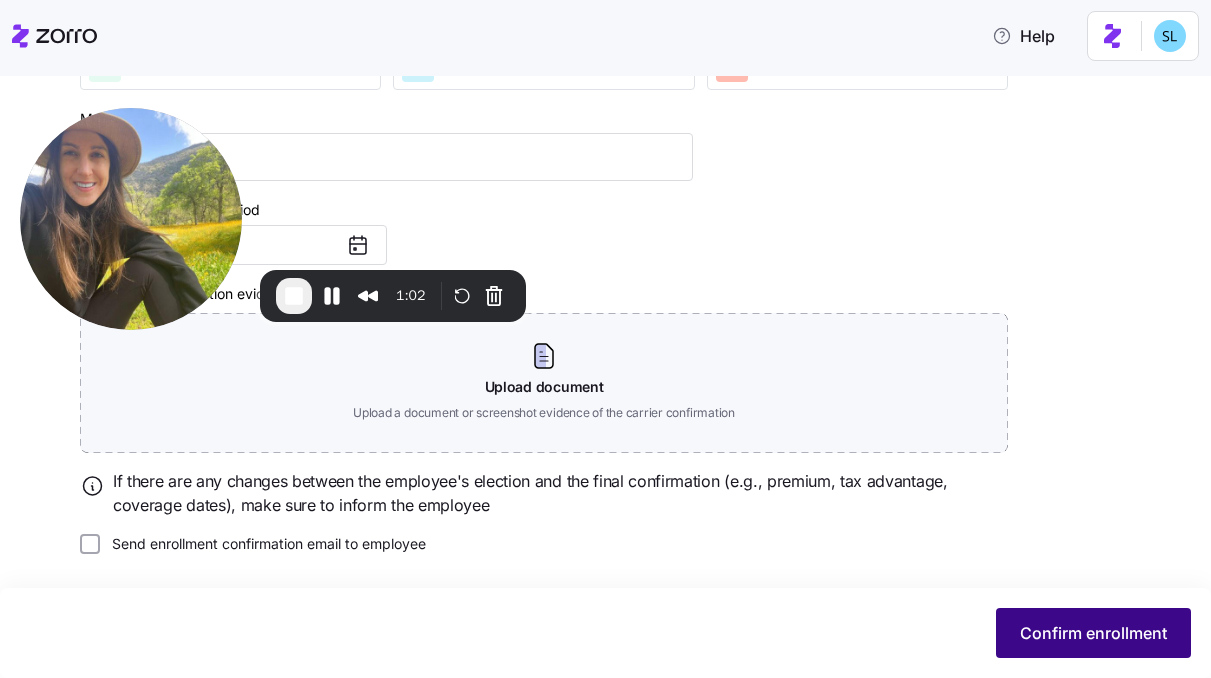 click on "Confirm enrollment" at bounding box center [1093, 633] 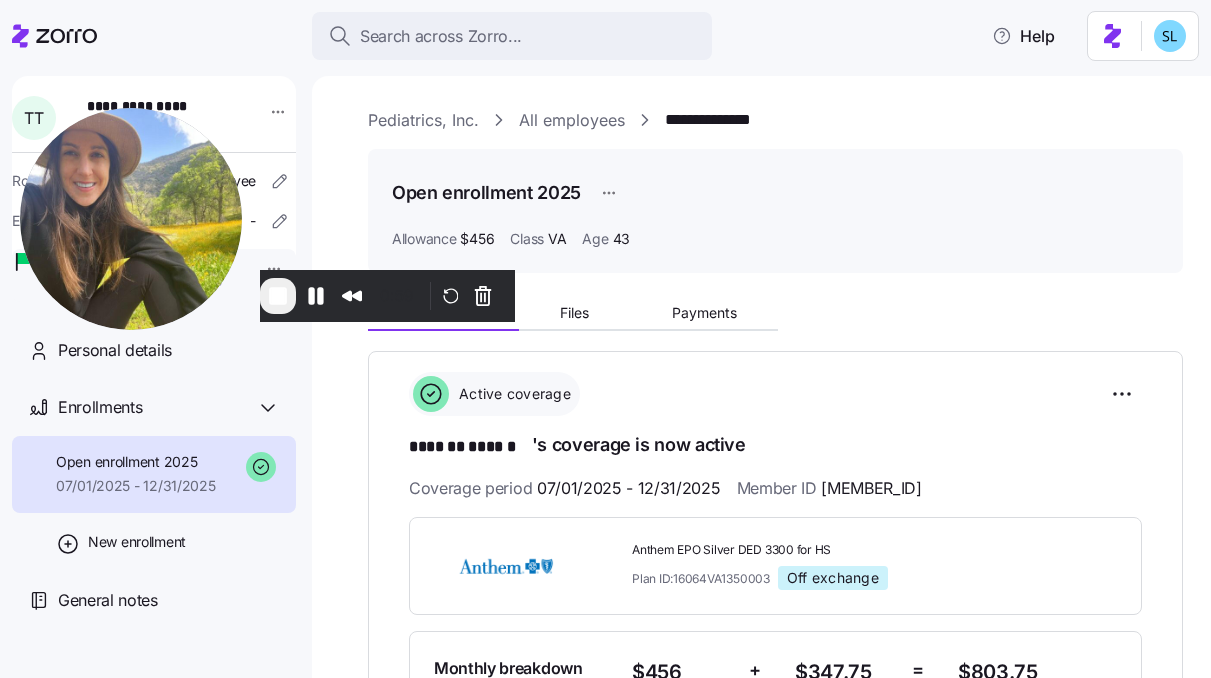 scroll, scrollTop: 292, scrollLeft: 0, axis: vertical 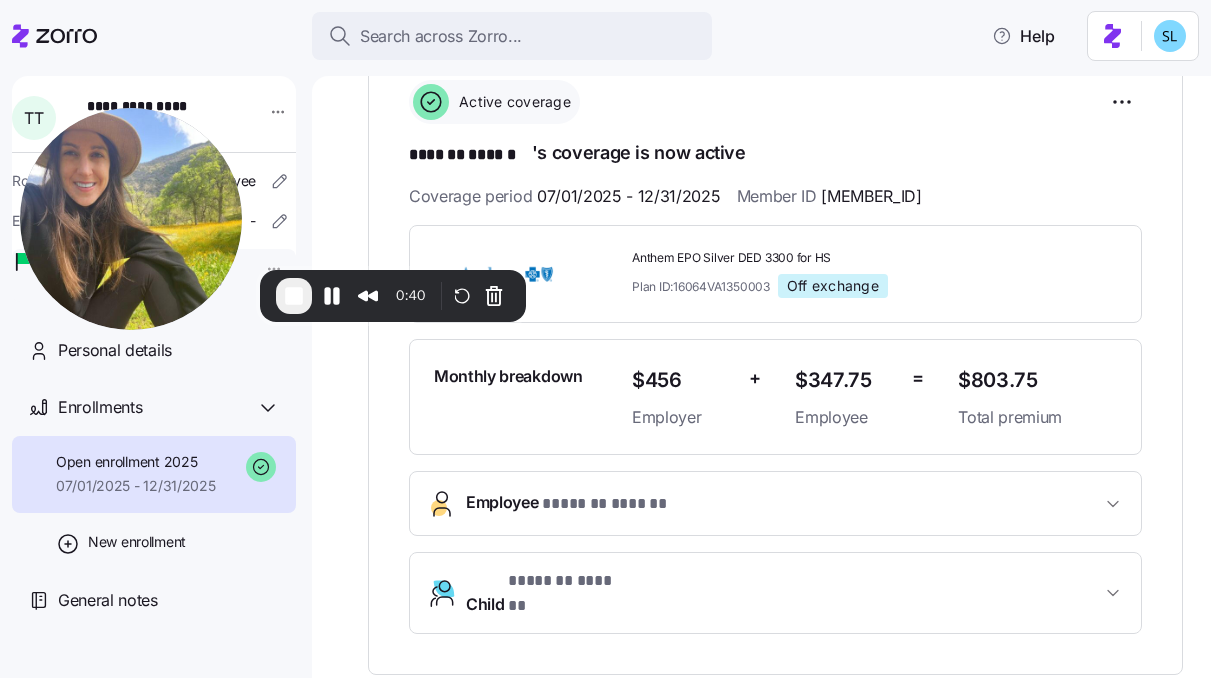 click at bounding box center (294, 296) 